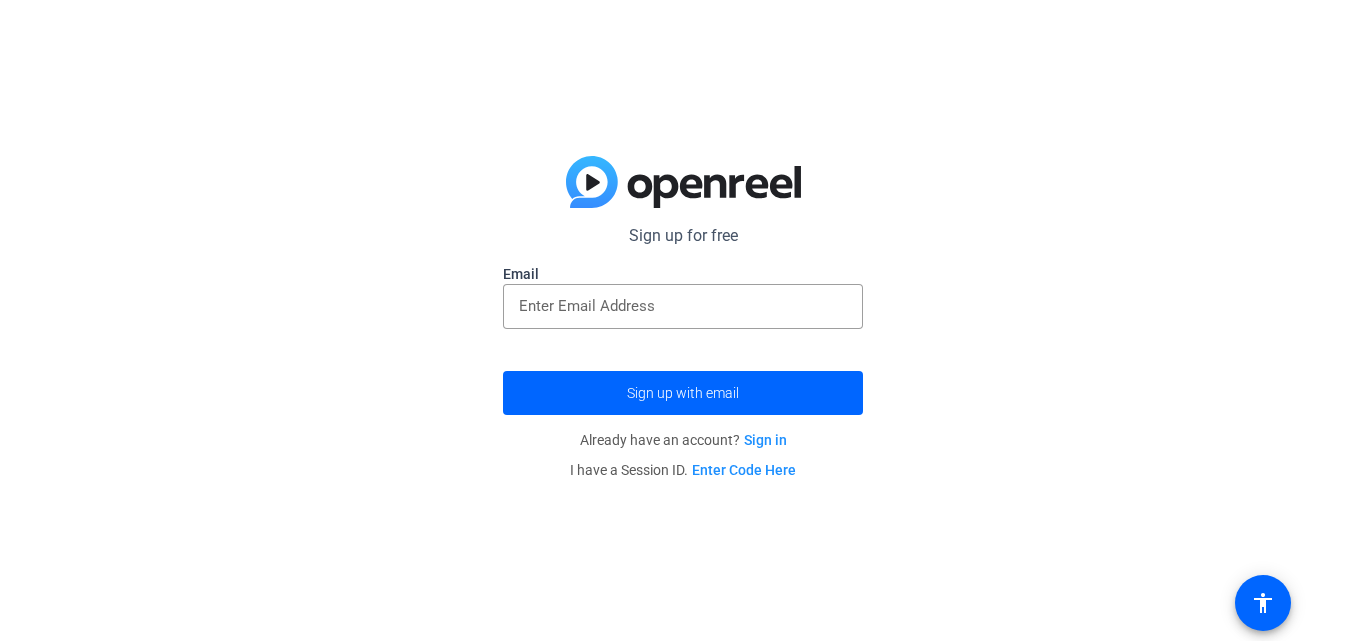 scroll, scrollTop: 0, scrollLeft: 0, axis: both 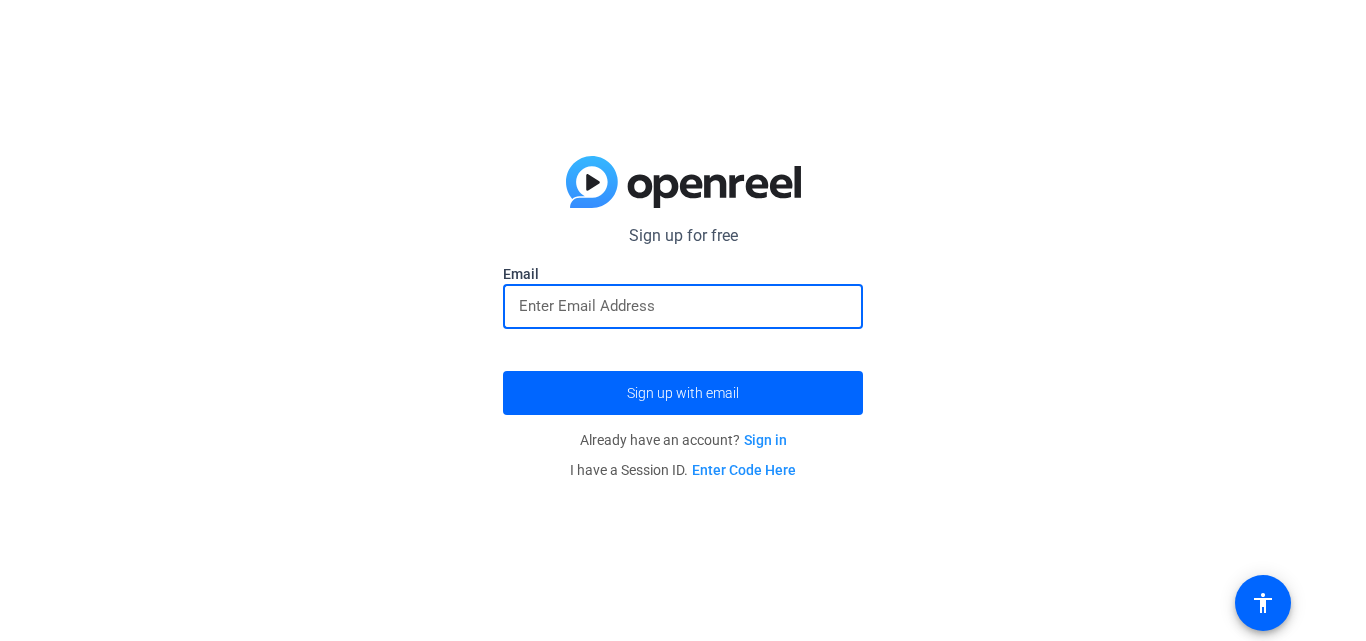 click at bounding box center [683, 306] 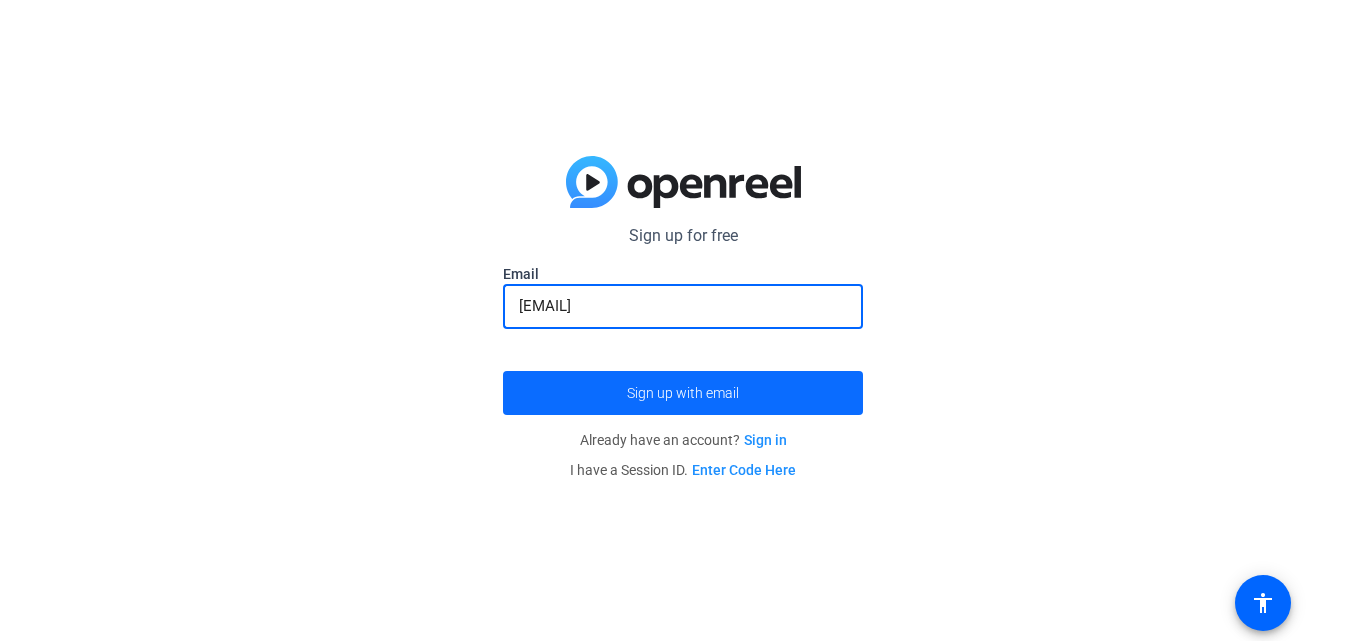 type on "[EMAIL]" 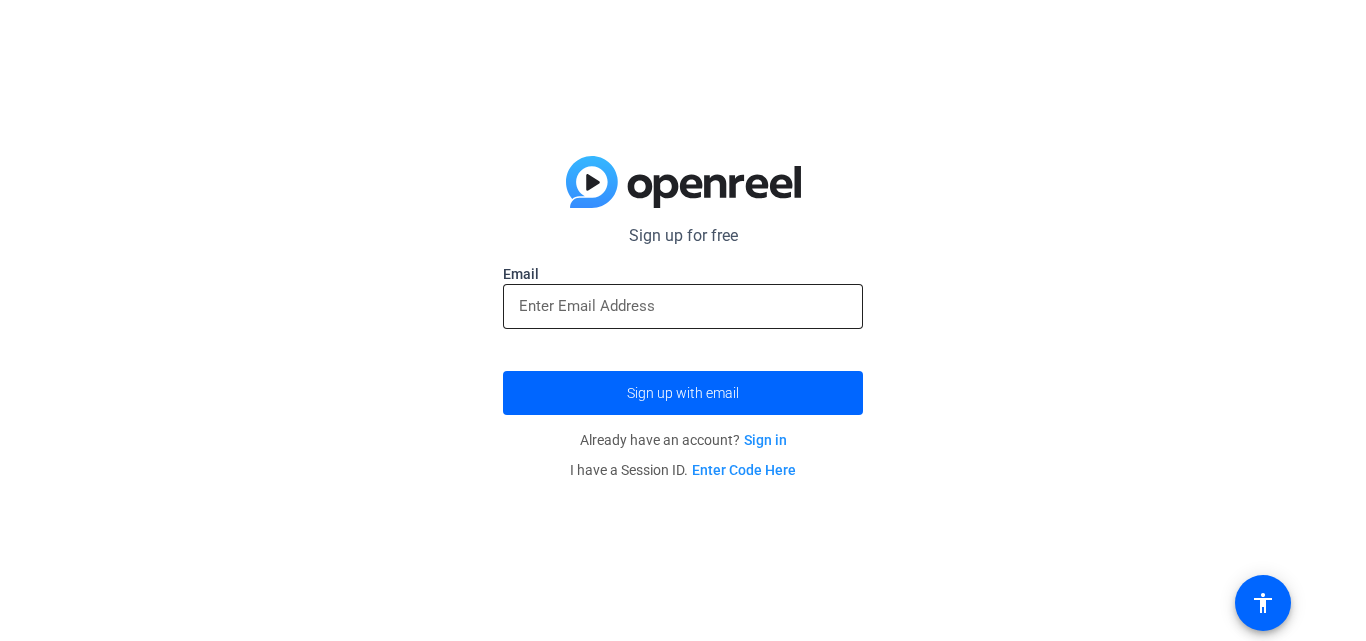 click 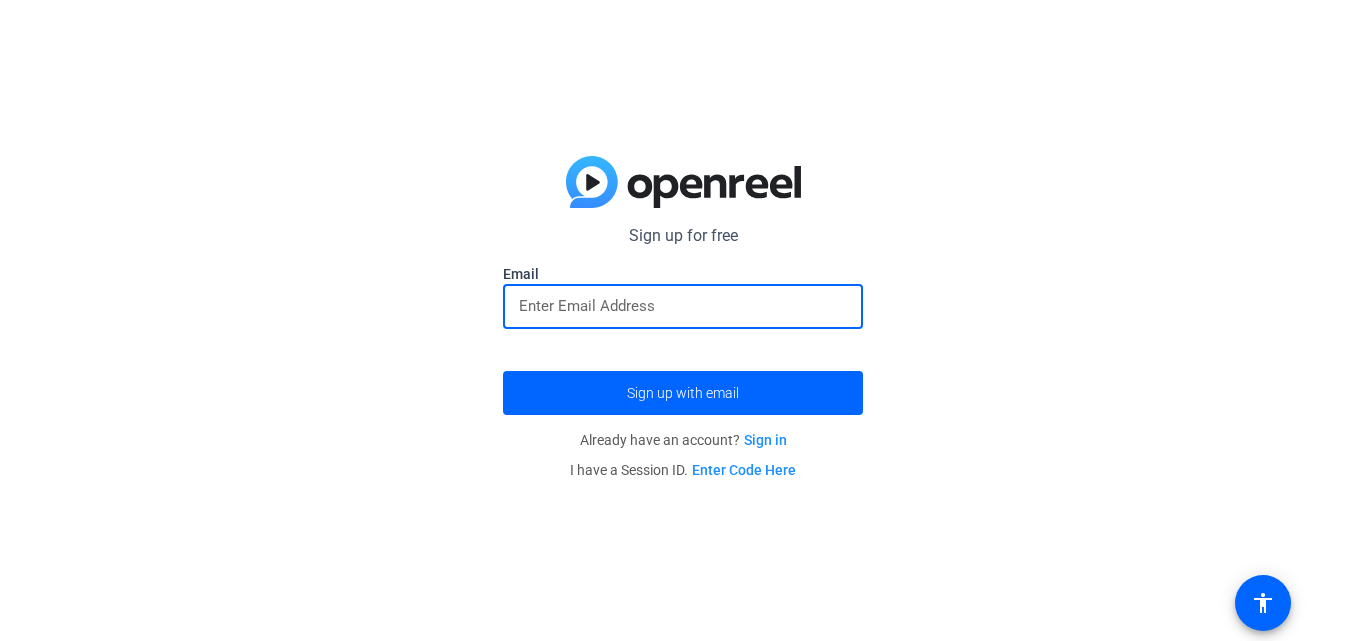 paste on "[EMAIL]" 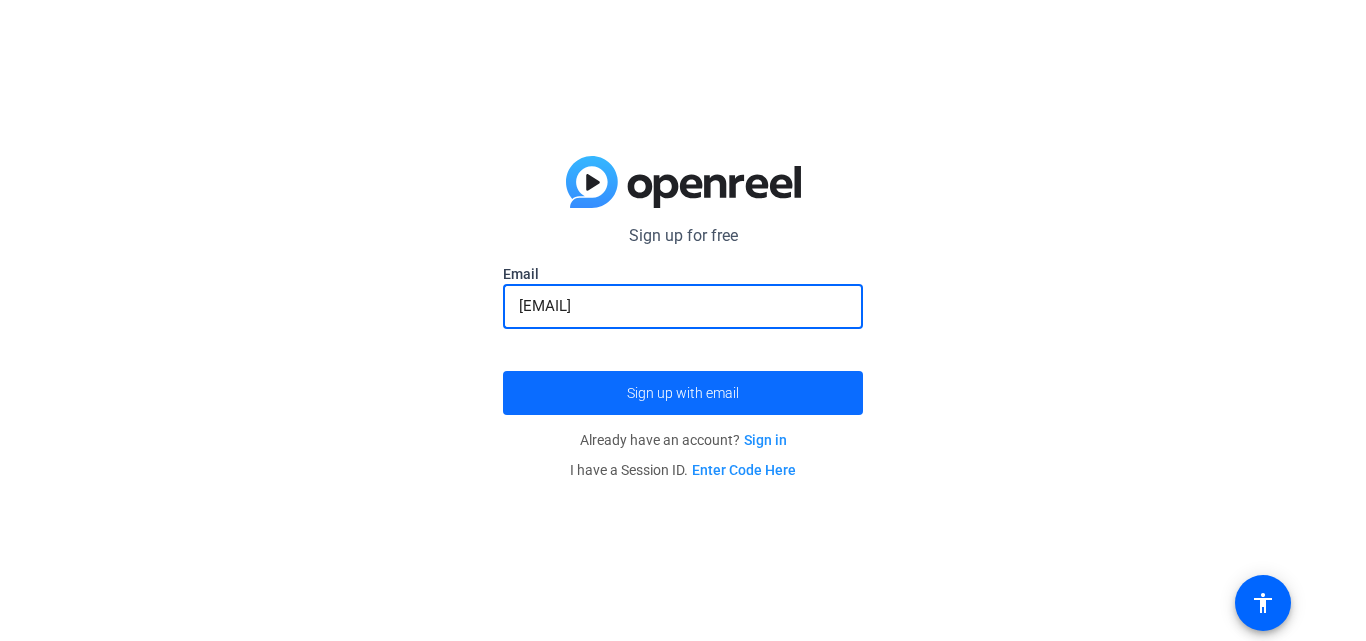 type on "[EMAIL]" 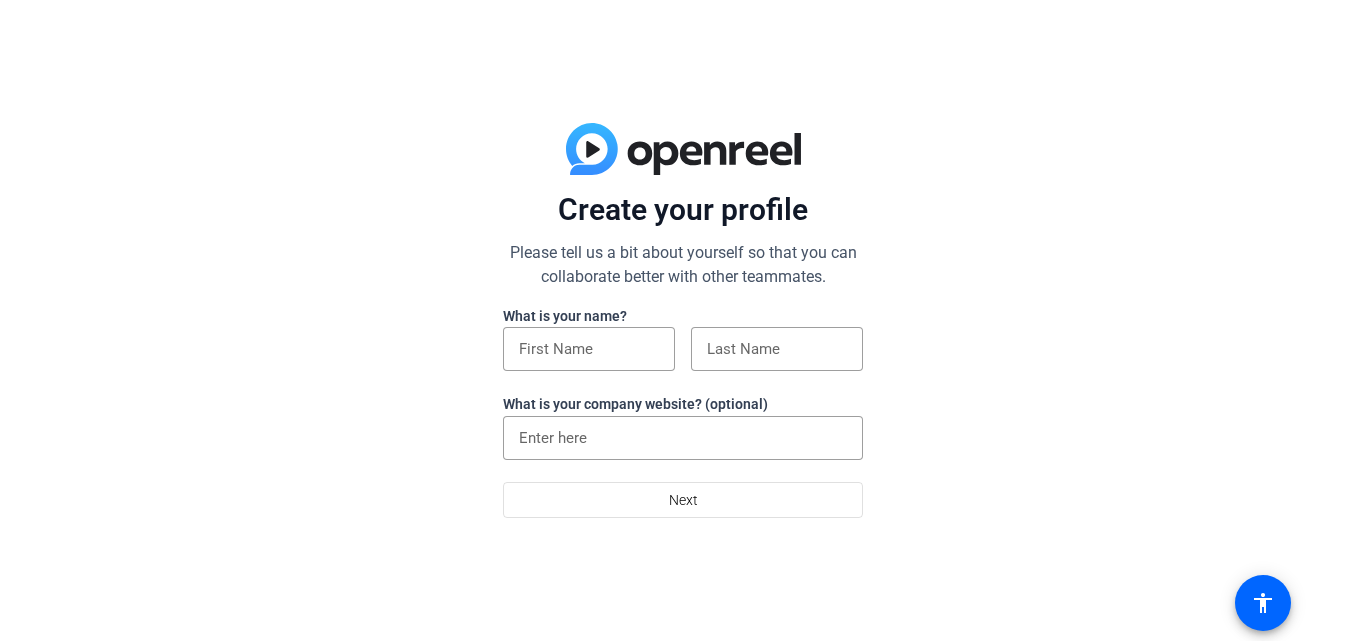 scroll, scrollTop: 0, scrollLeft: 0, axis: both 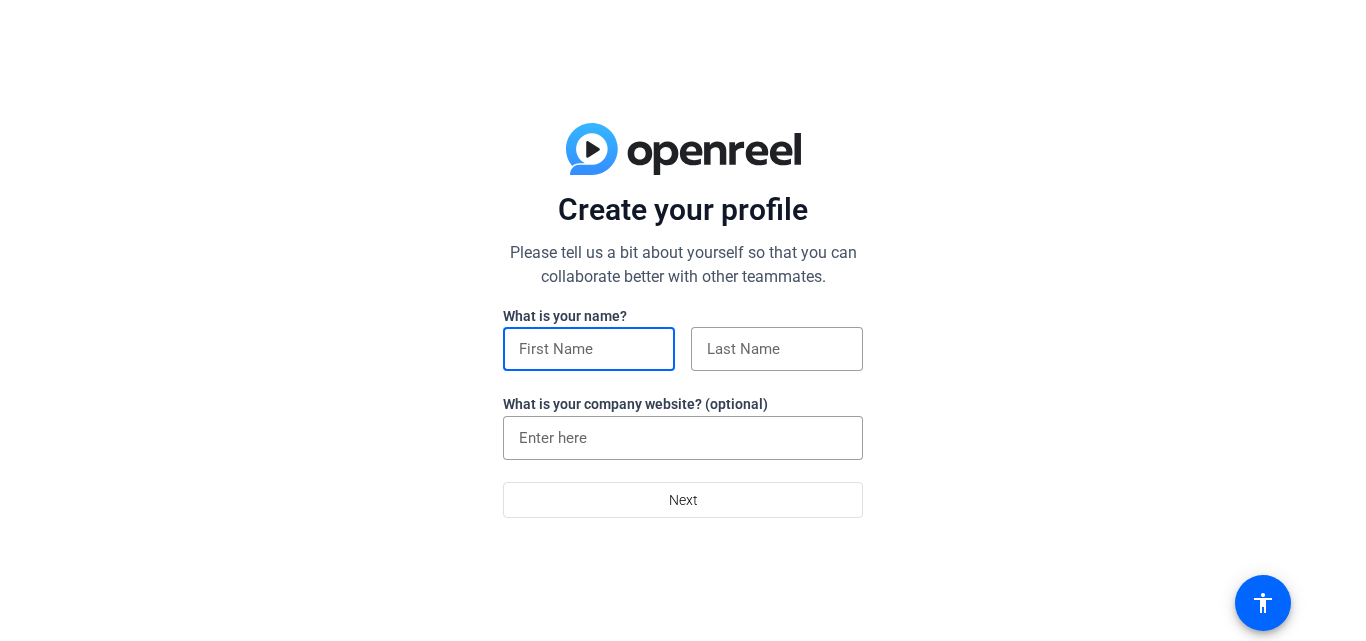 click at bounding box center [589, 349] 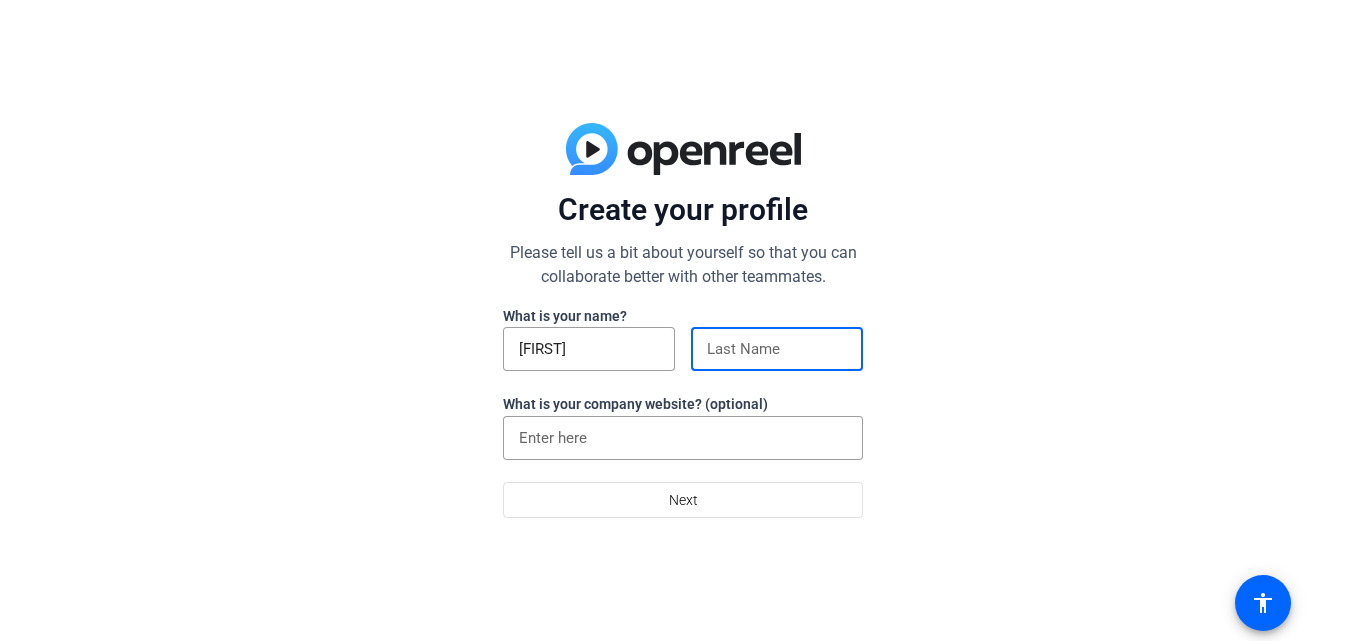 click at bounding box center [777, 349] 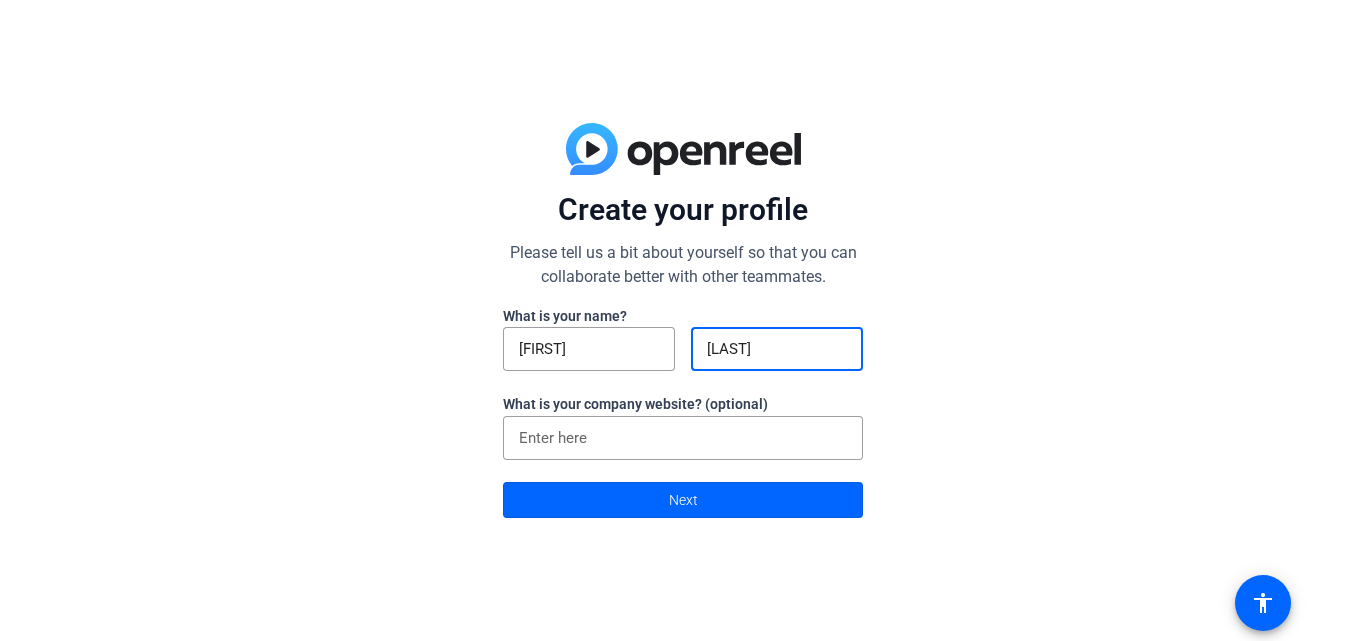 type on "[LAST]" 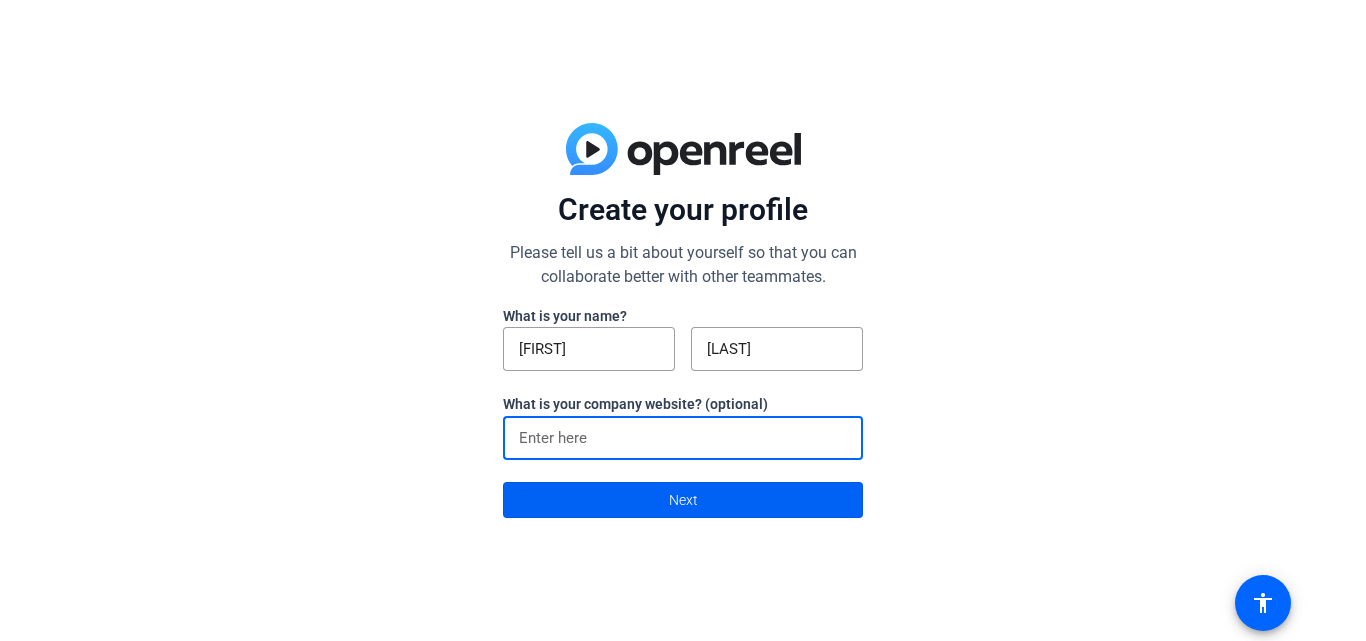 click 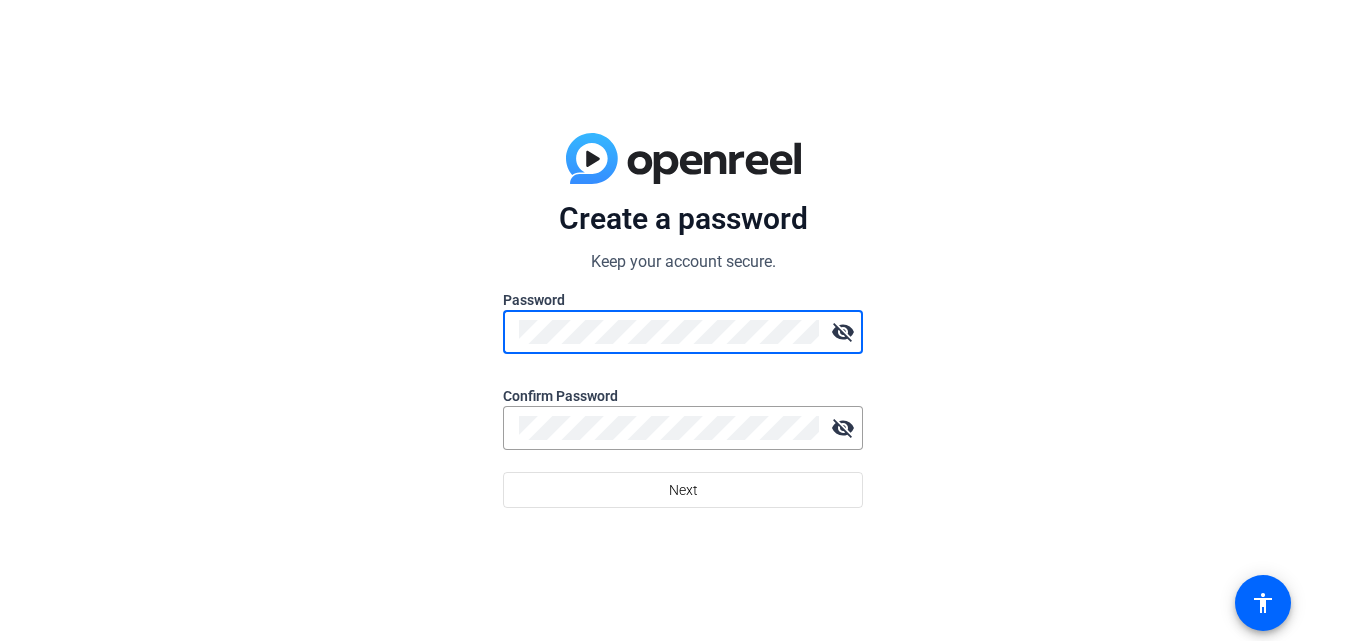 click on "Create a password Keep your account secure. Password visibility_off Confirm Password visibility_off  Next" 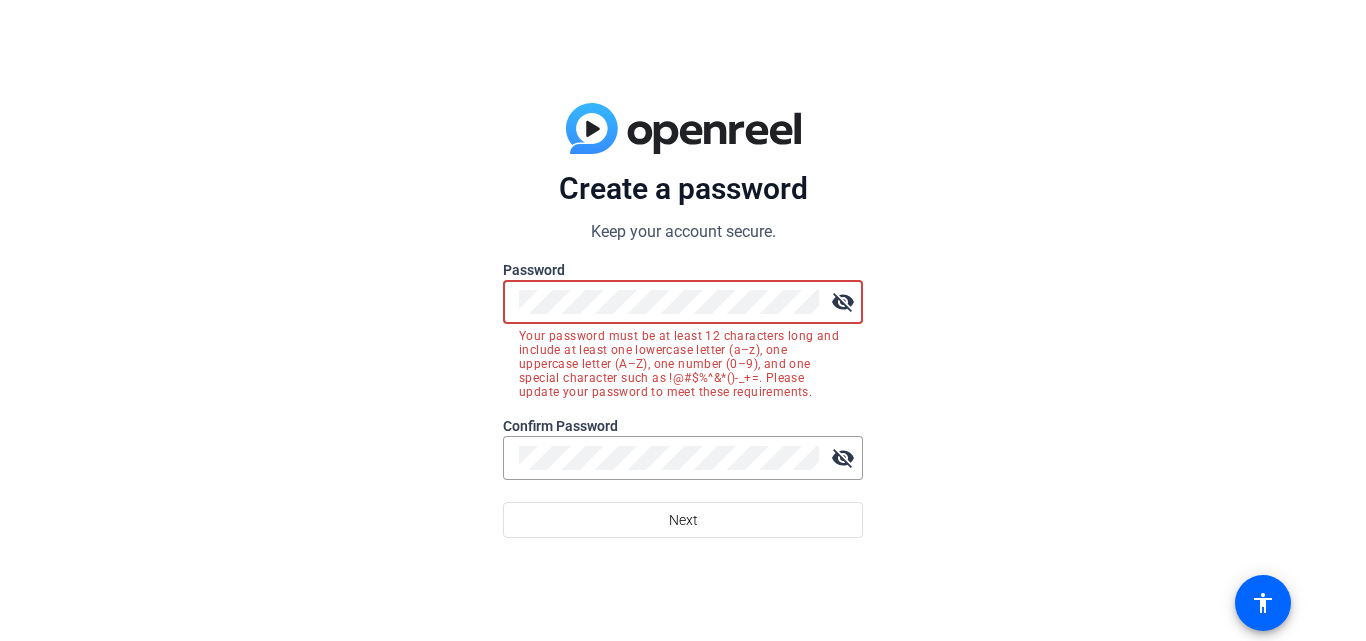 click on "Create a password Keep your account secure. Password visibility_off Your password must be at least 12 characters long and include at least one lowercase letter (a–z), one uppercase letter (A–Z), one number (0–9), and one special character such as !@#$%^&*()-_+=. Please update your password to meet these requirements. Confirm Password visibility_off  Next" 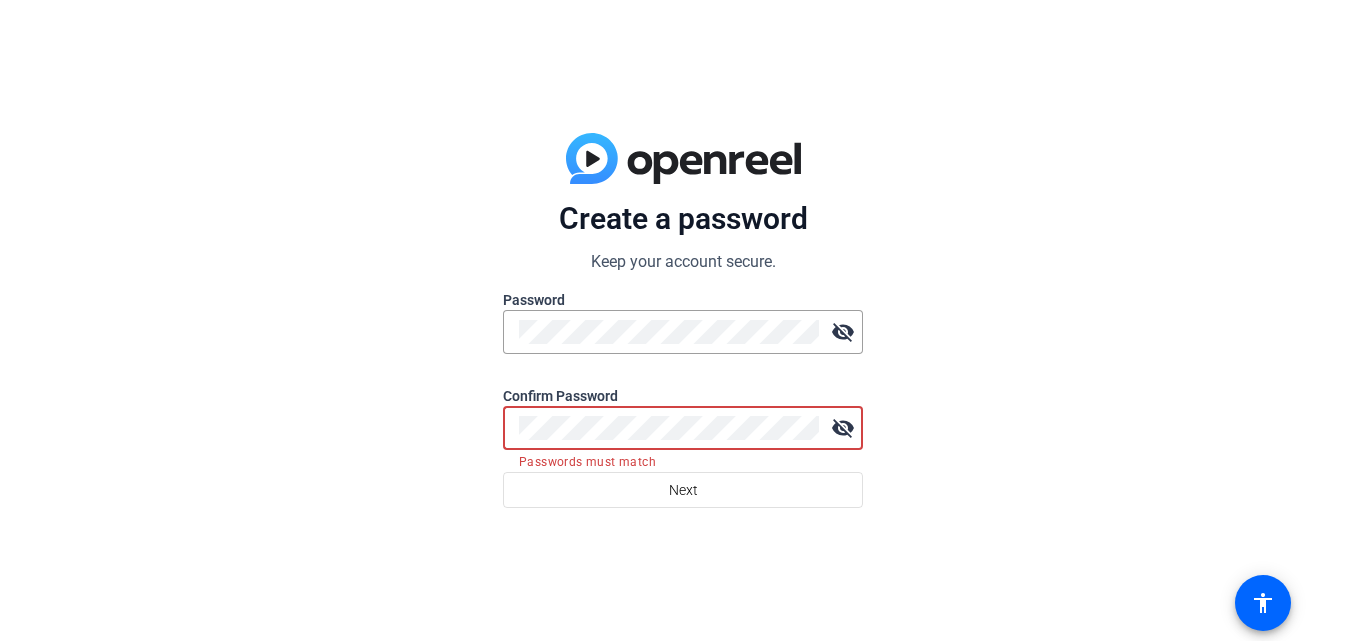 click on "Create a password Keep your account secure. Password visibility_off Confirm Password visibility_off Passwords must match  Next" 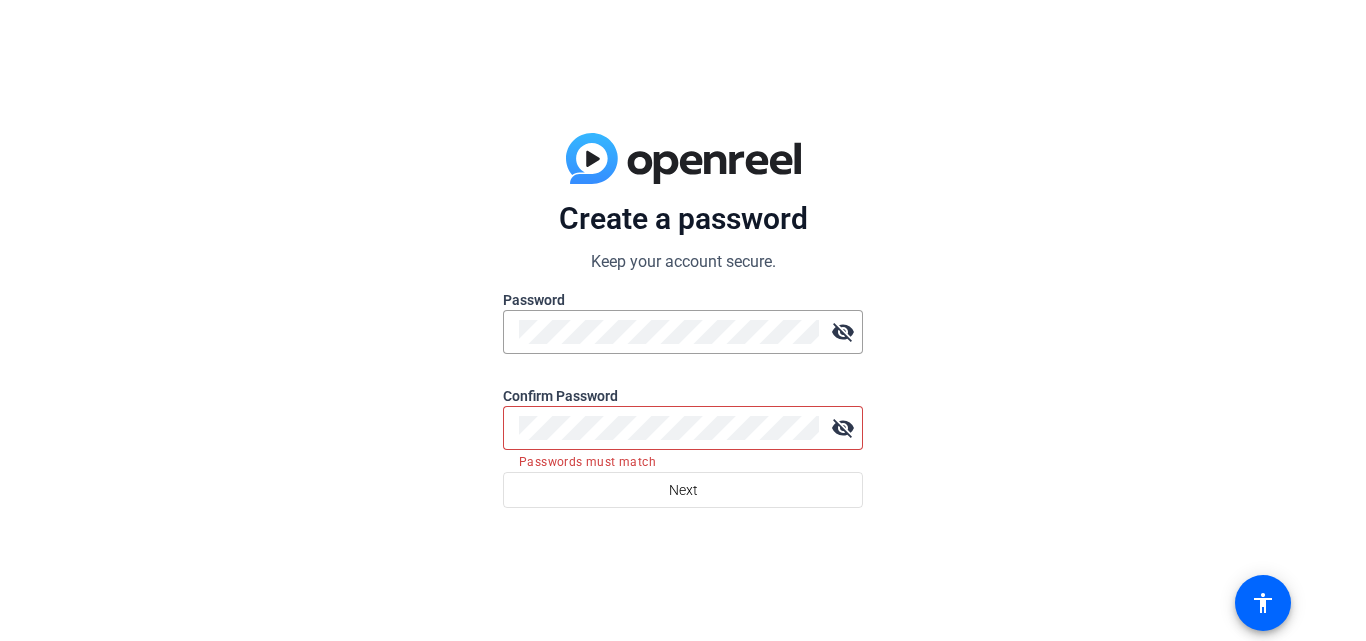 click on "visibility_off" 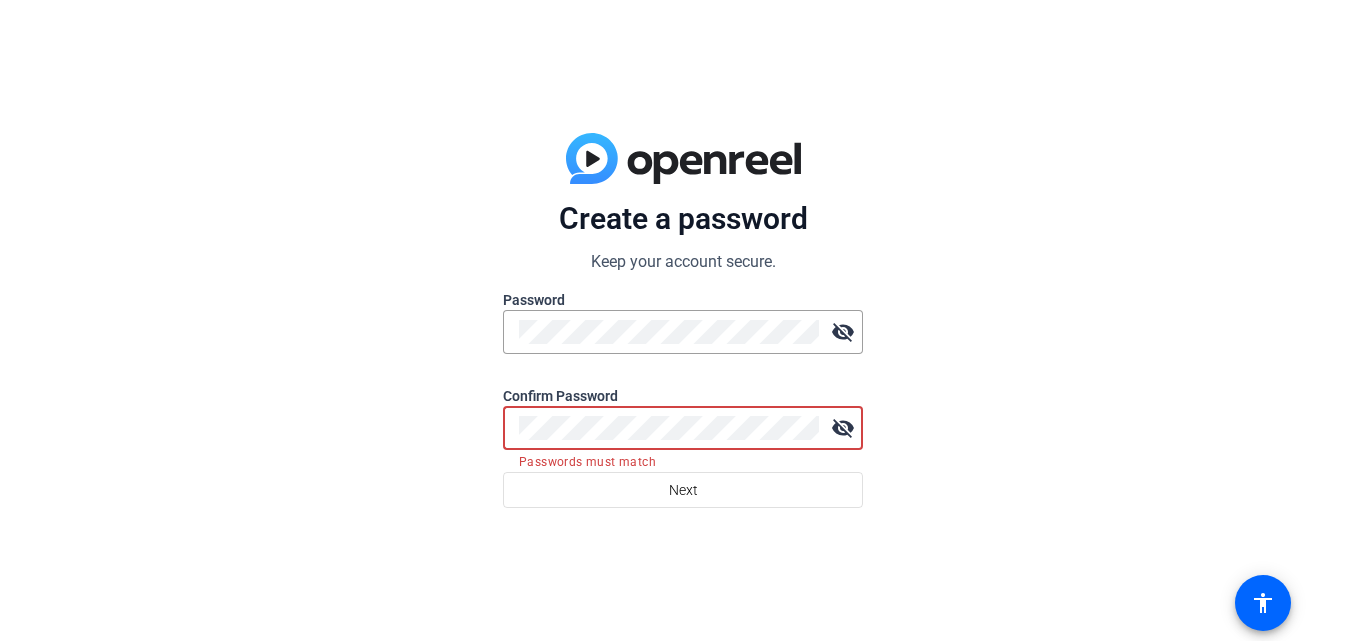 click on "visibility_off" 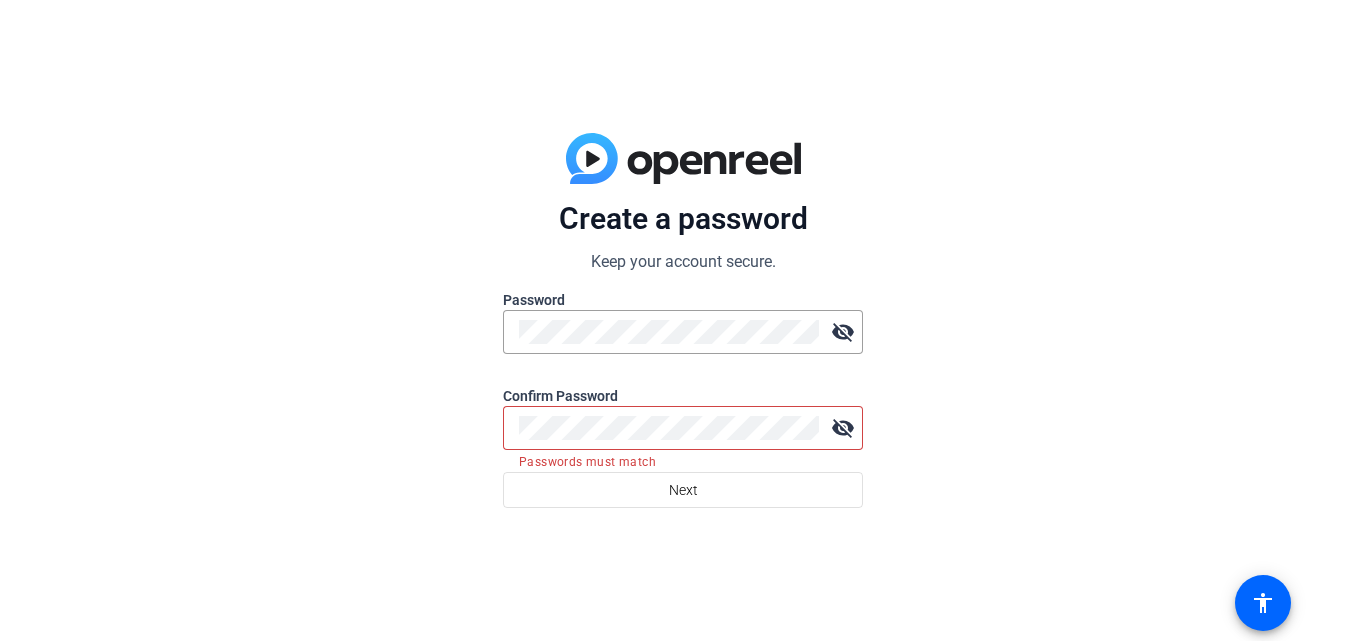 click on "visibility_off" 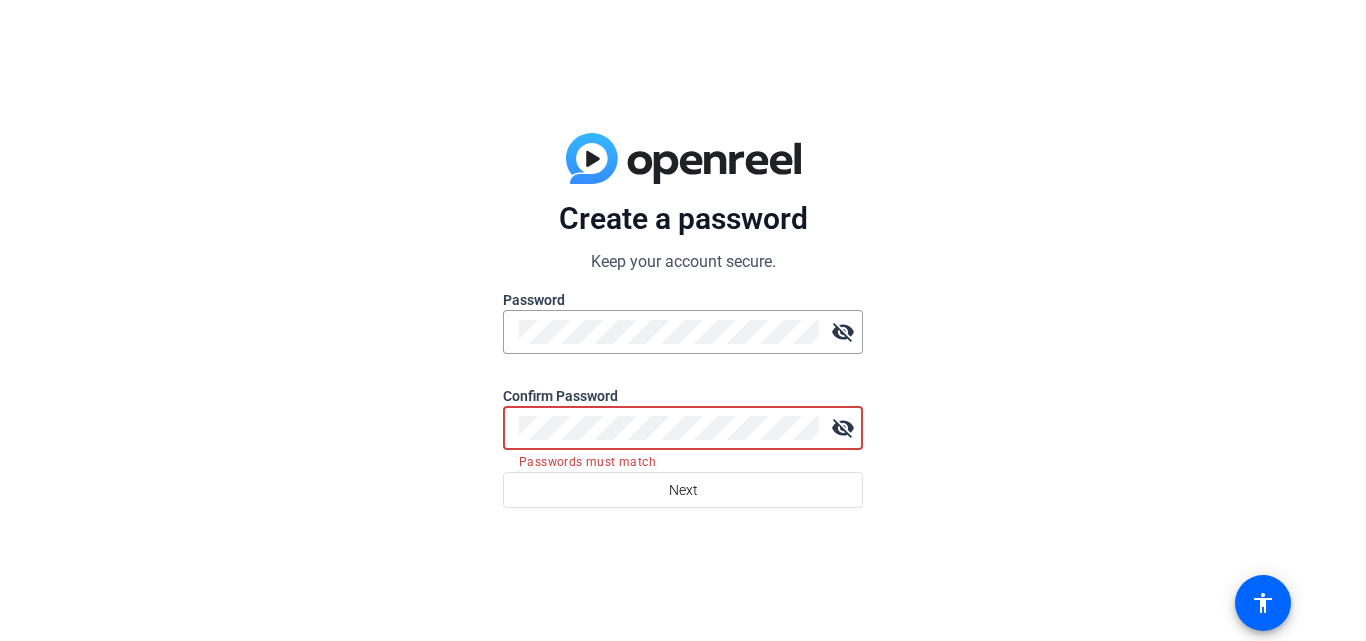 click on "visibility_off" 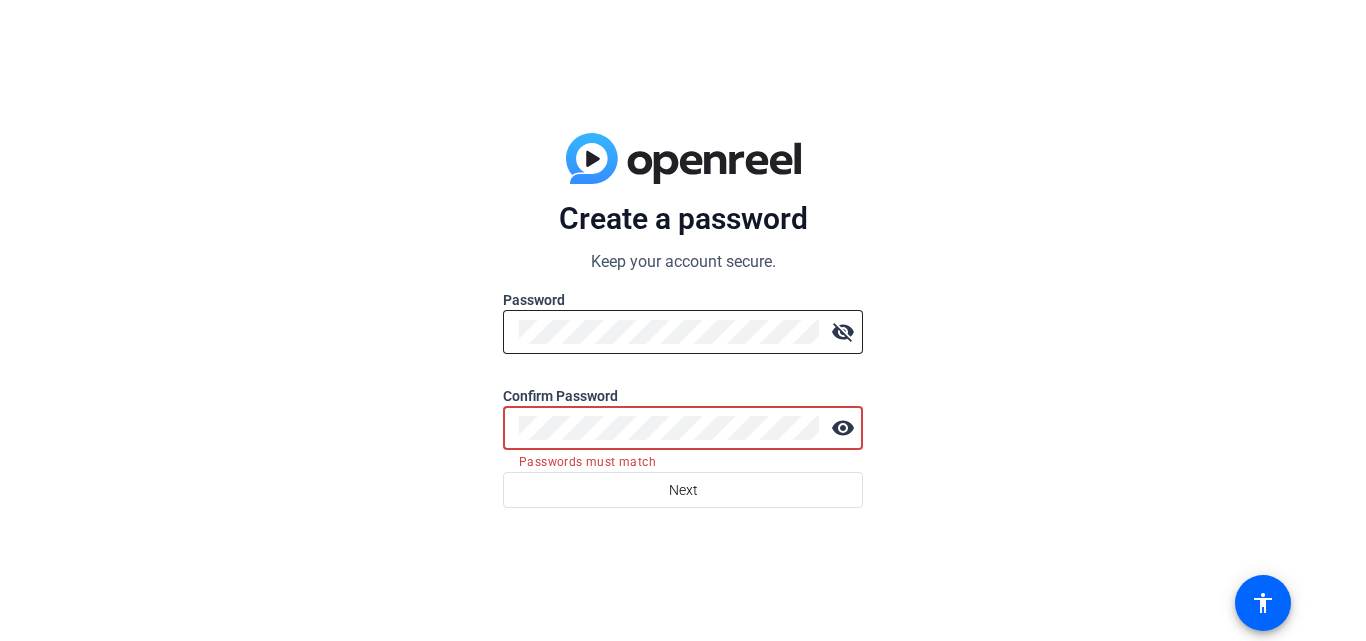 click on "visibility_off" 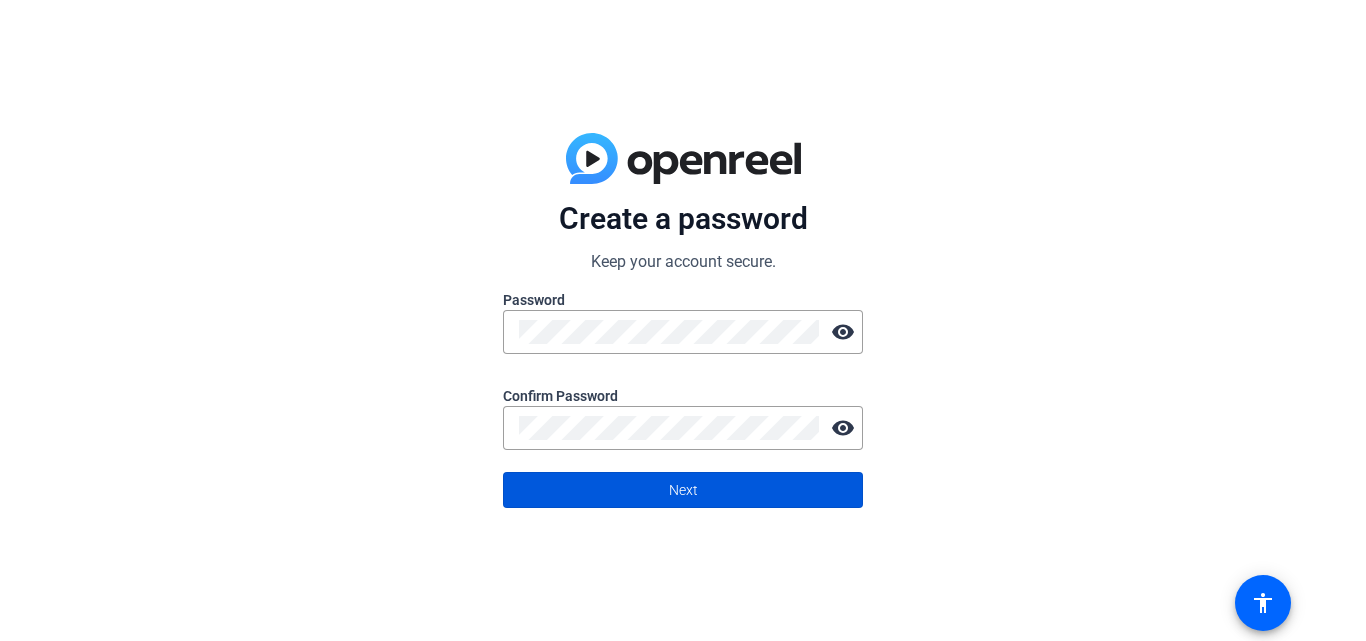 click 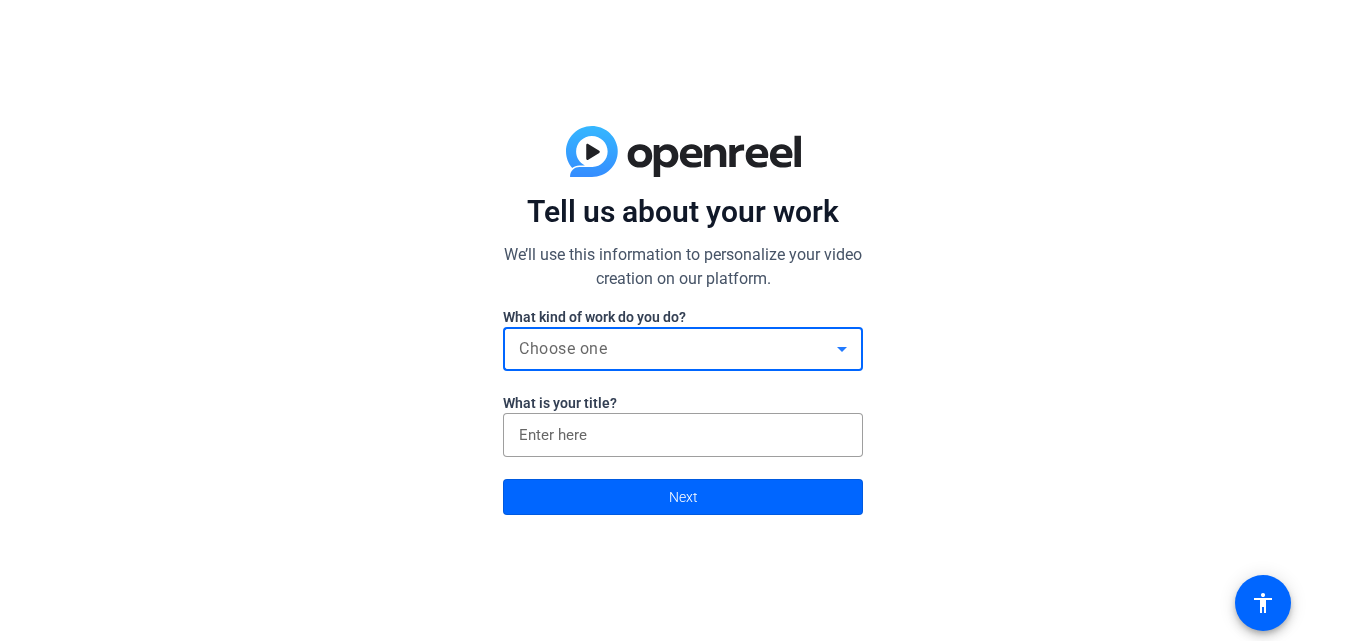click on "Choose one" at bounding box center [678, 349] 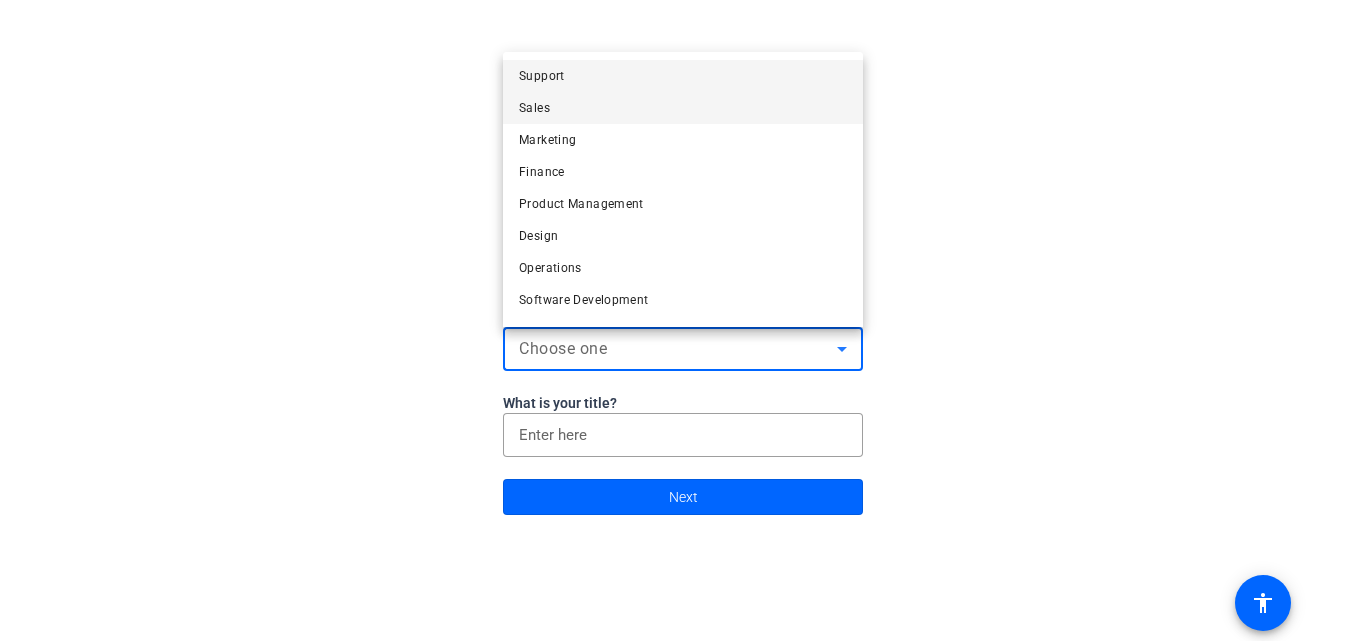 click on "Sales" at bounding box center (683, 108) 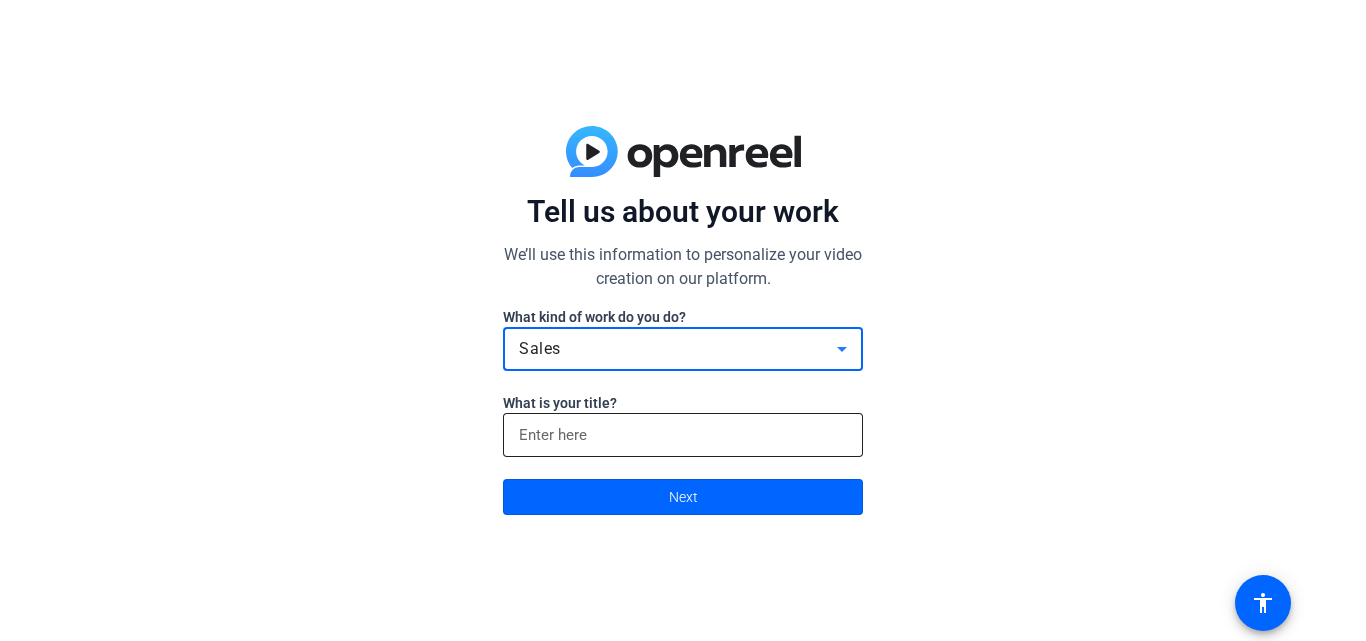 click at bounding box center [683, 435] 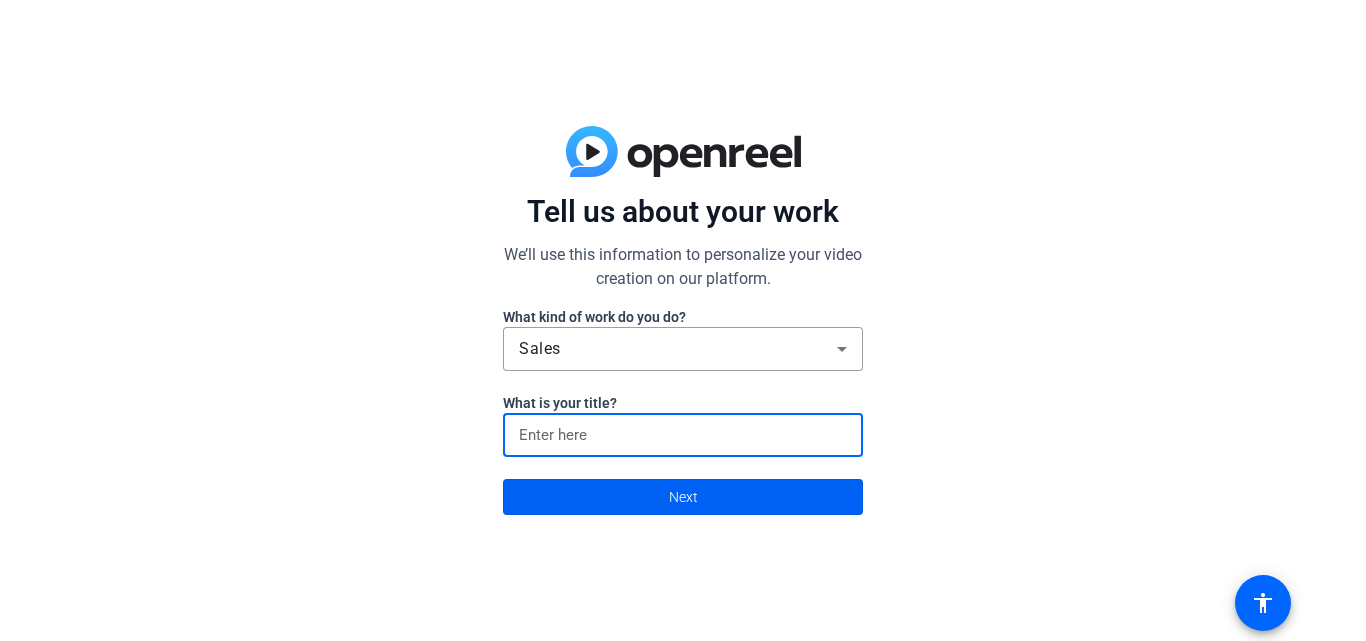 click 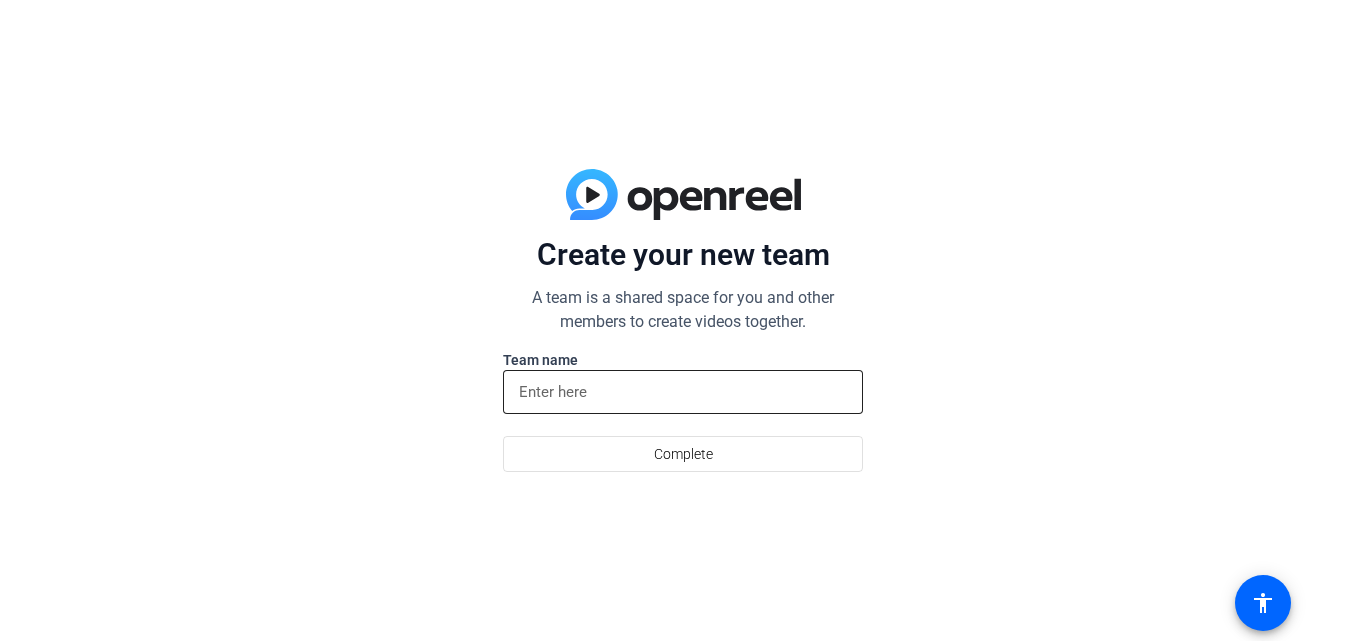 click at bounding box center [683, 392] 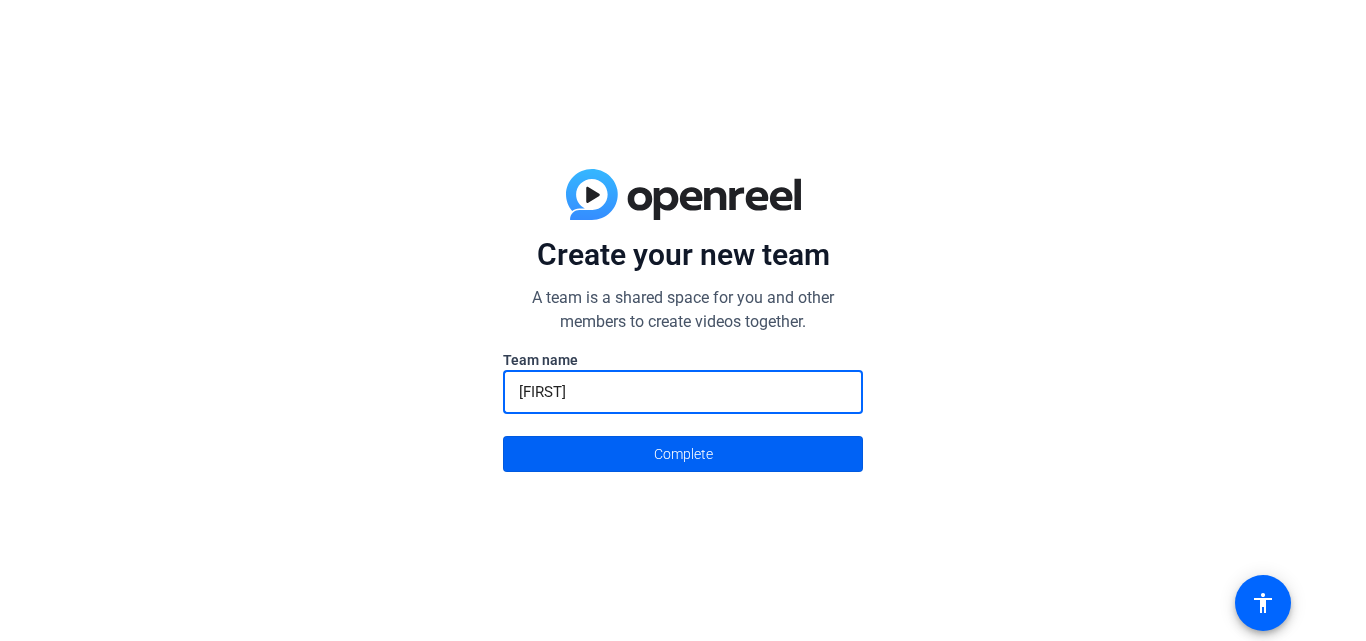 type on "[FIRST]" 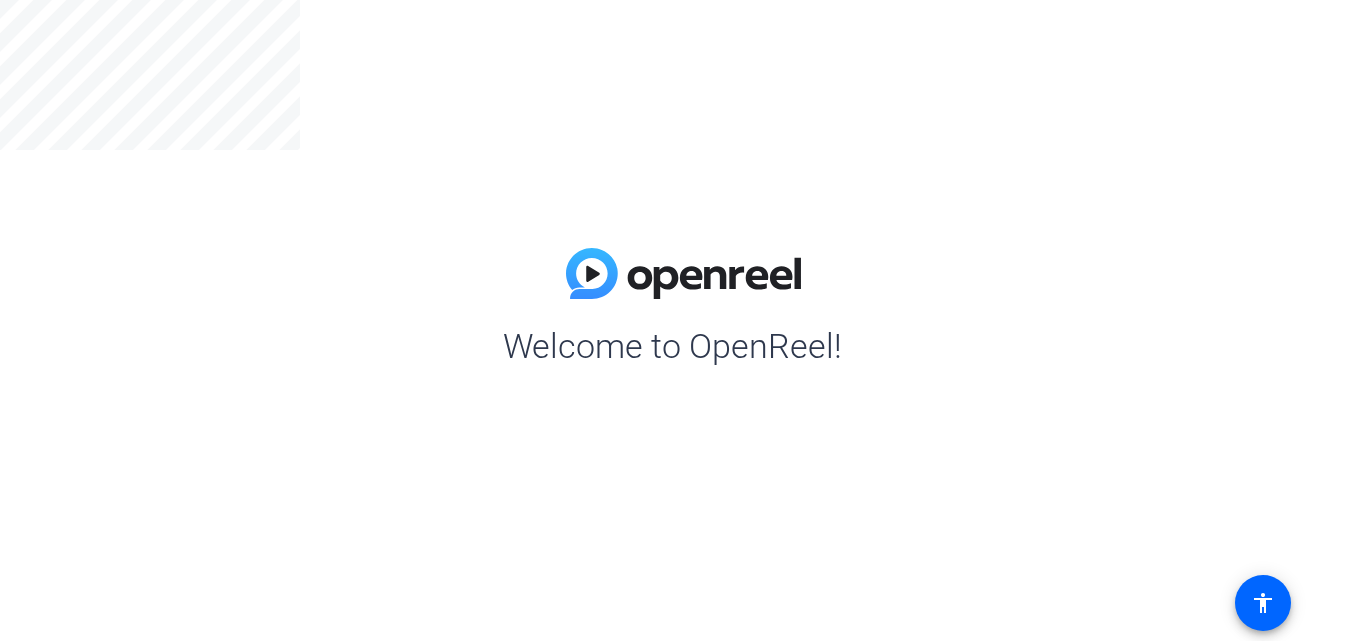 click on "Welcome to OpenReel!" at bounding box center [683, 346] 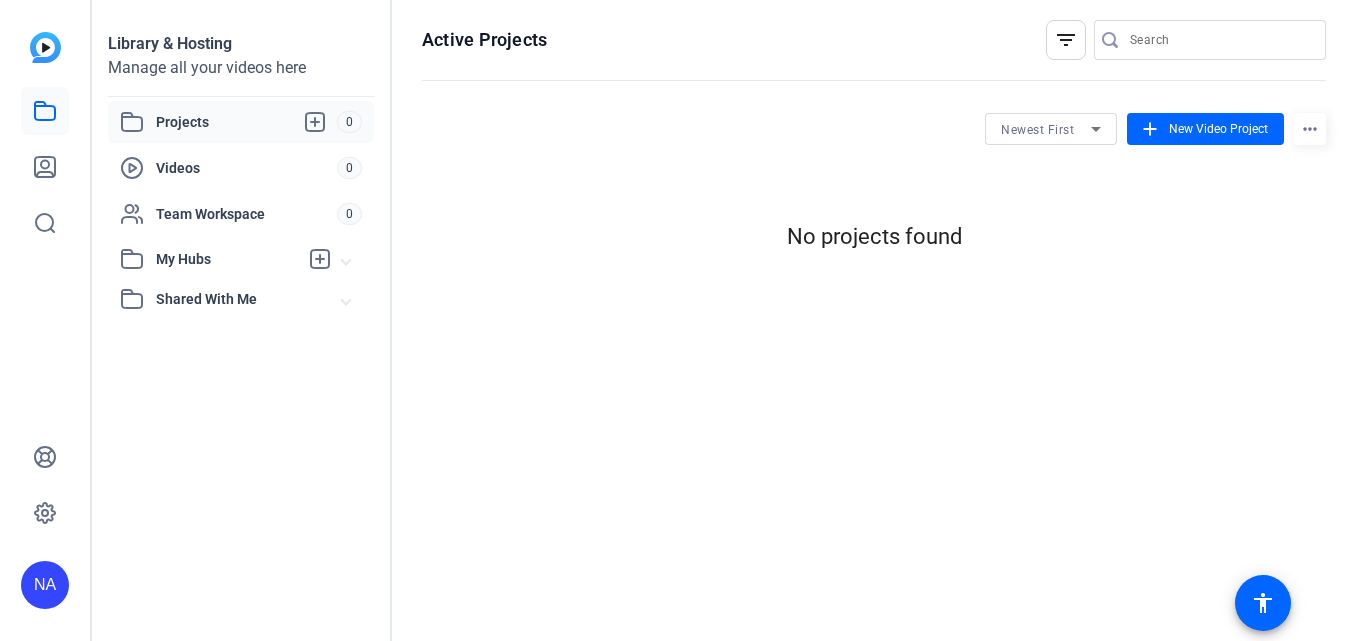 click on "Newest First add  New Video Project  more_horiz No projects found" 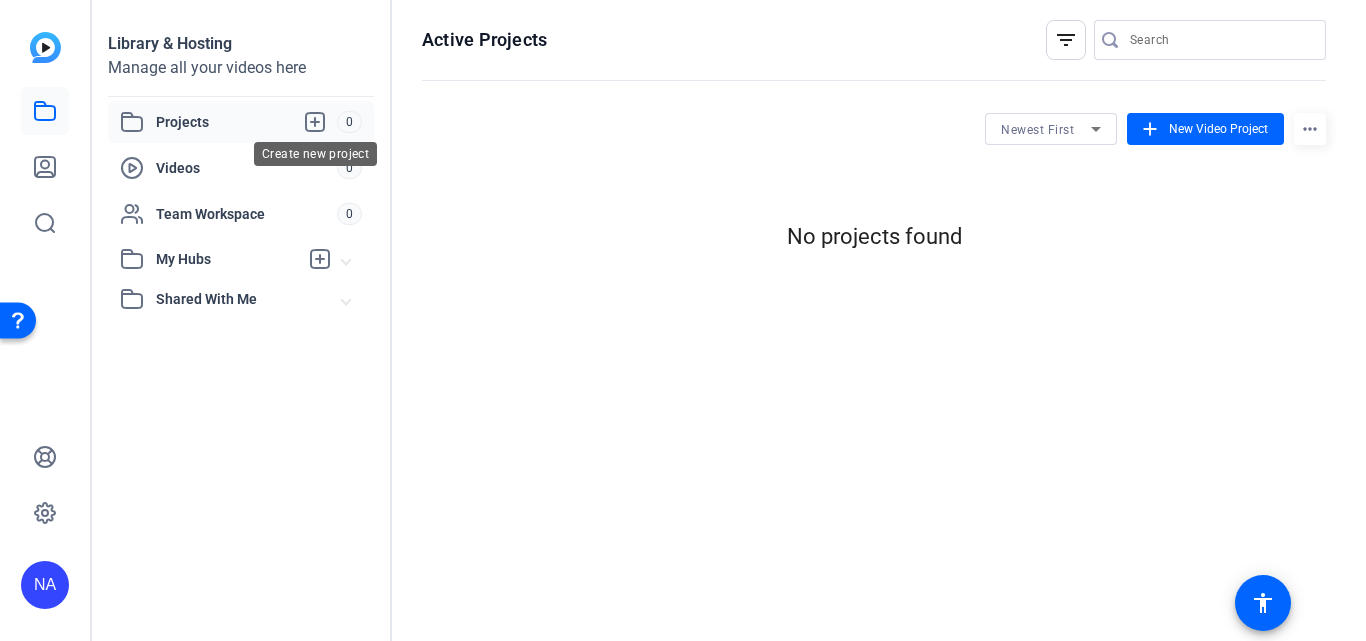 click 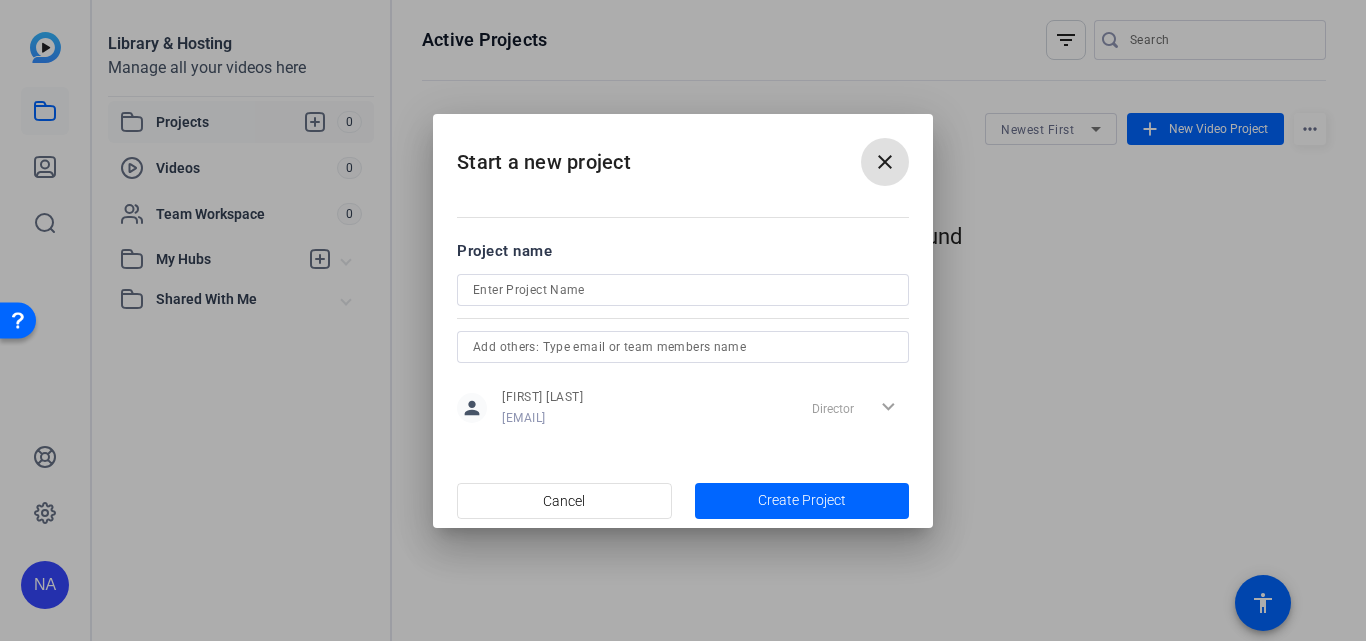 click at bounding box center (683, 290) 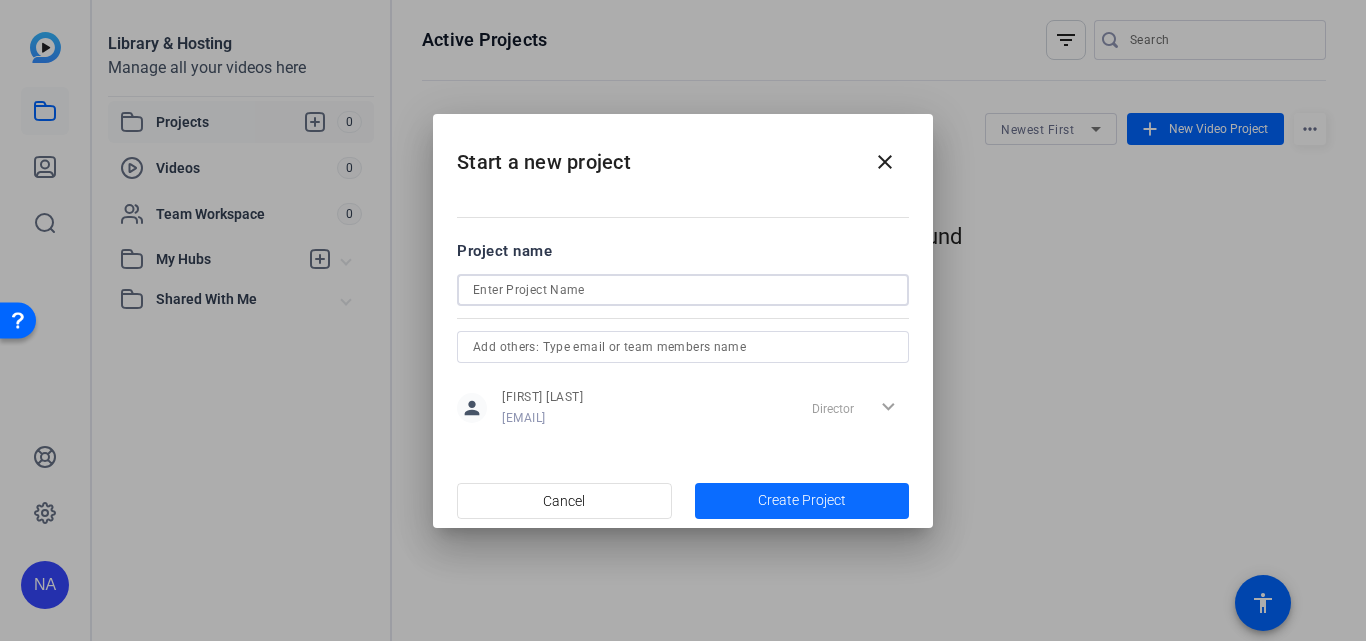 type on "e" 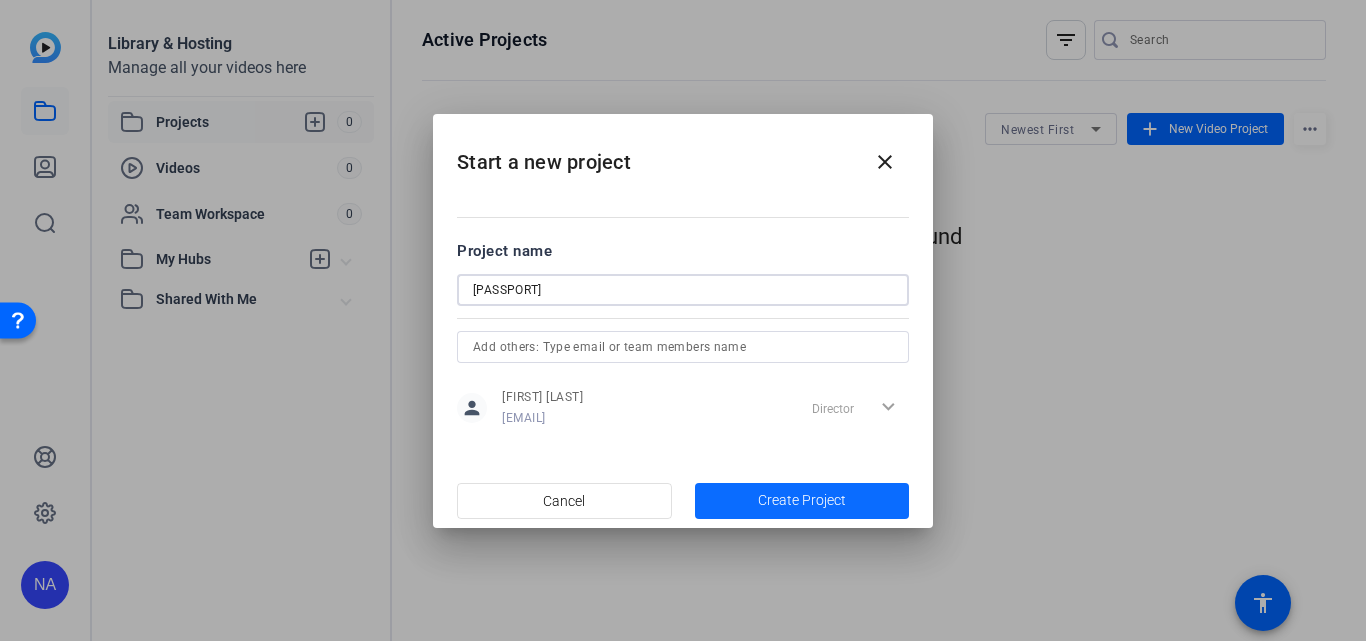 type on "[PASSPORT]" 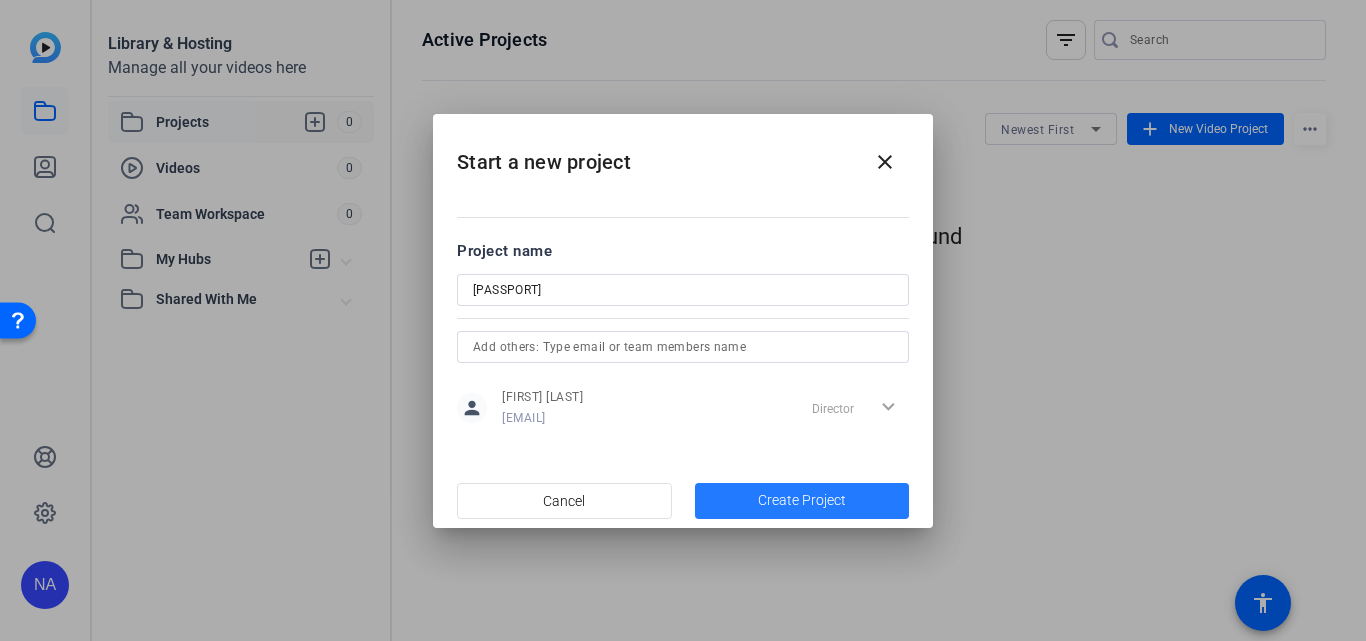 click 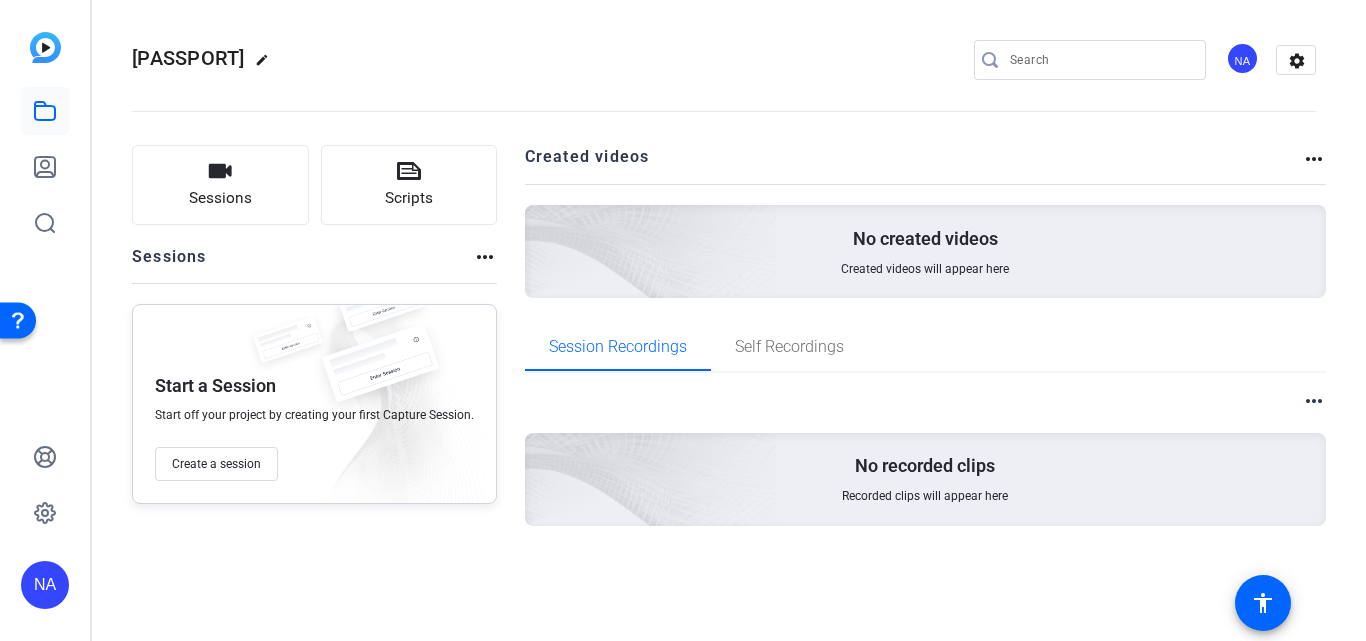 click at bounding box center (539, 452) 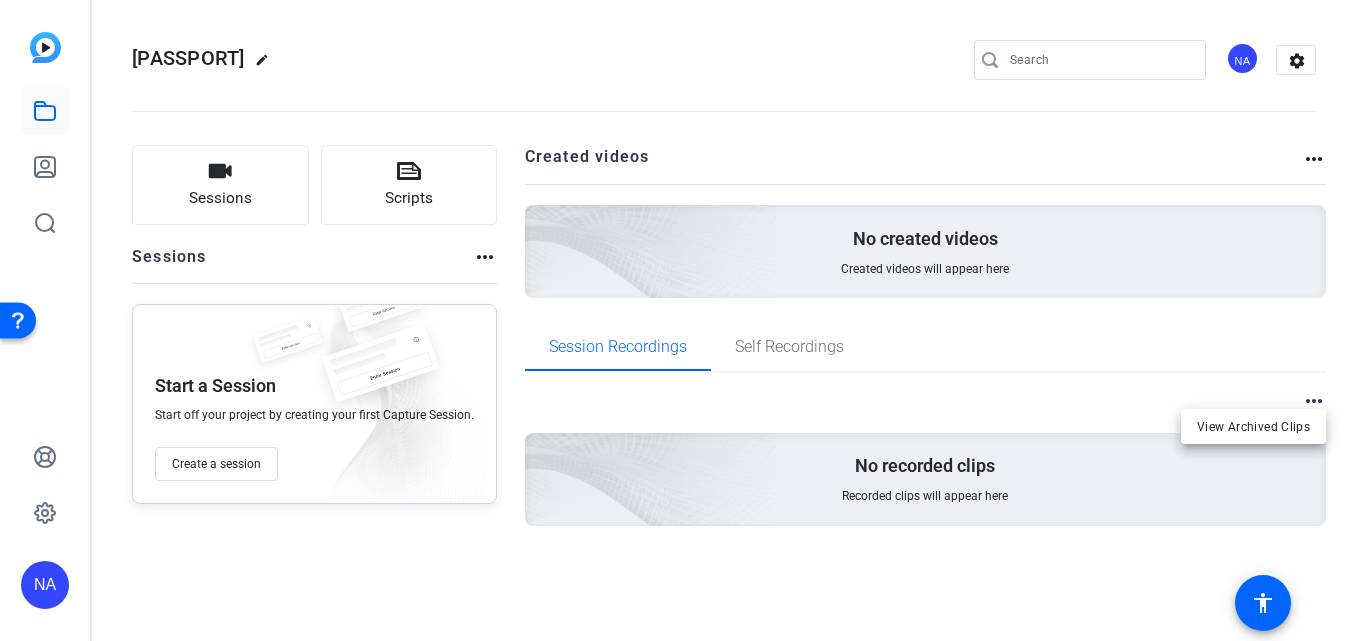 click at bounding box center (683, 320) 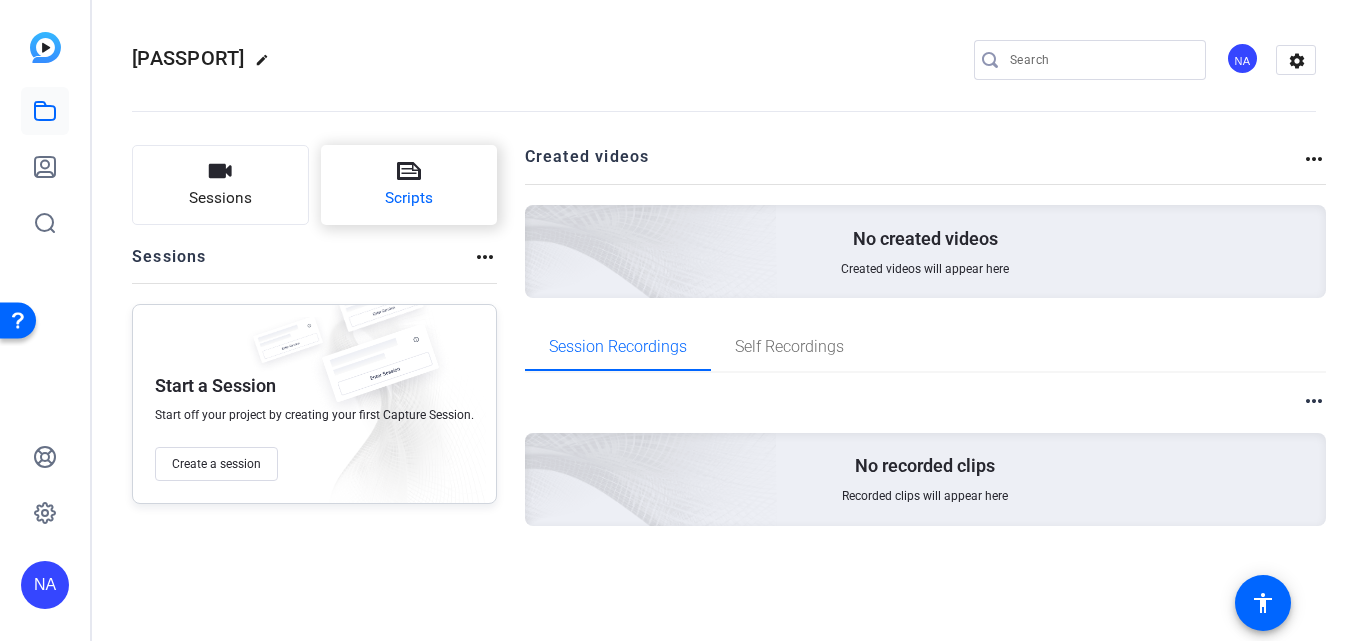 click on "Scripts" 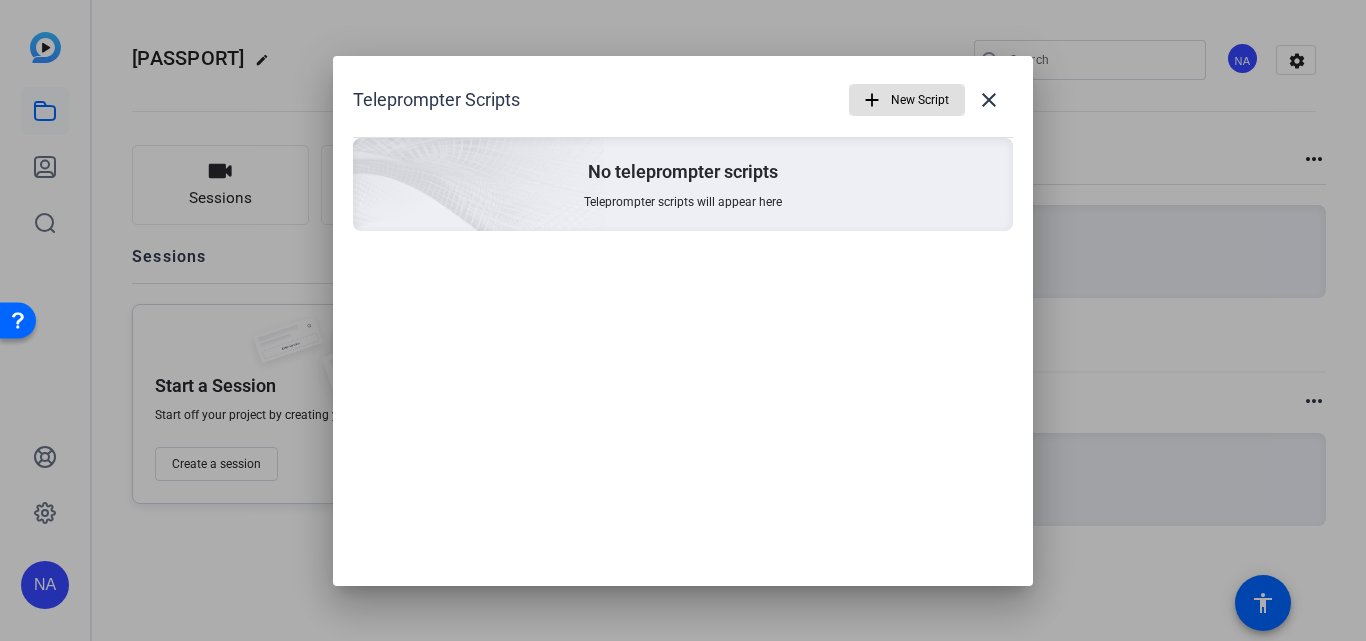 click on "Teleprompter scripts will appear here" at bounding box center (683, 202) 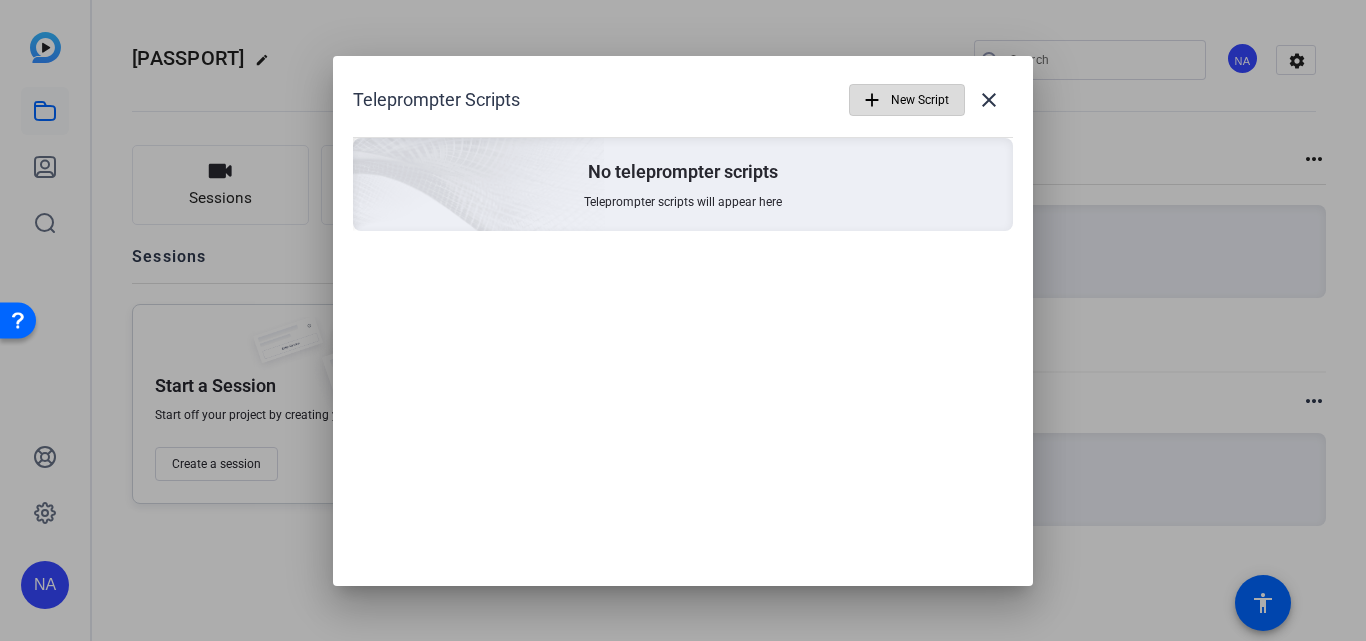click at bounding box center (907, 100) 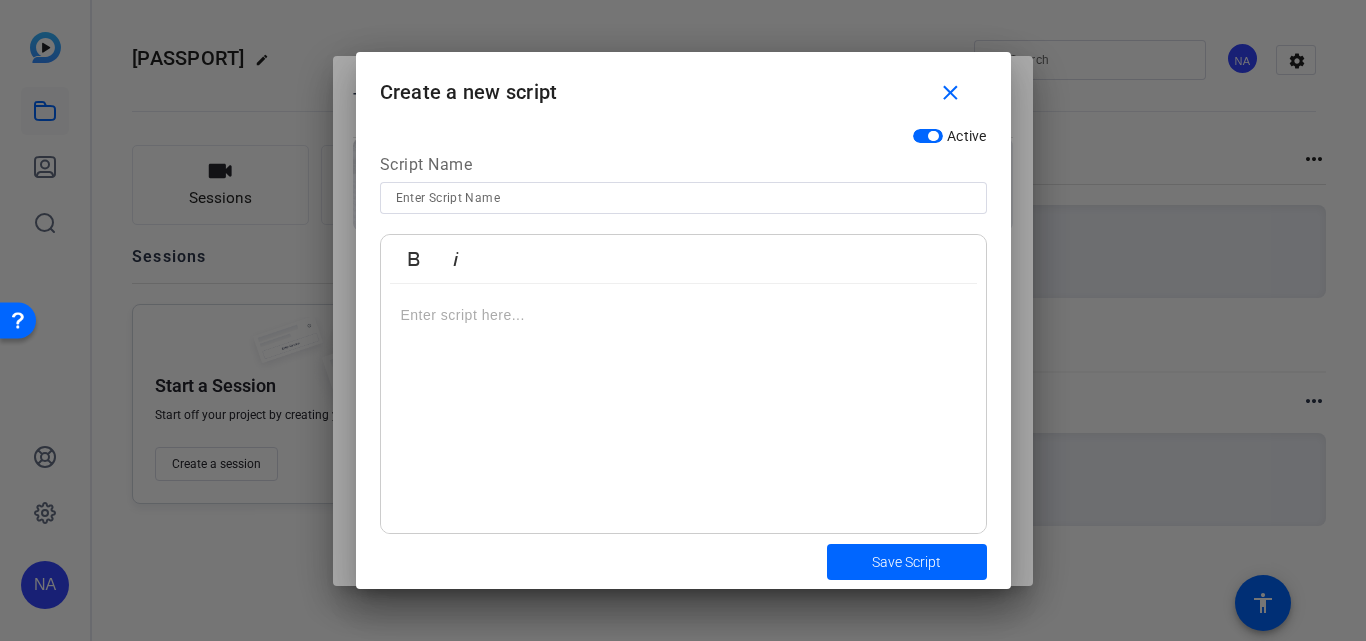 click at bounding box center (683, 198) 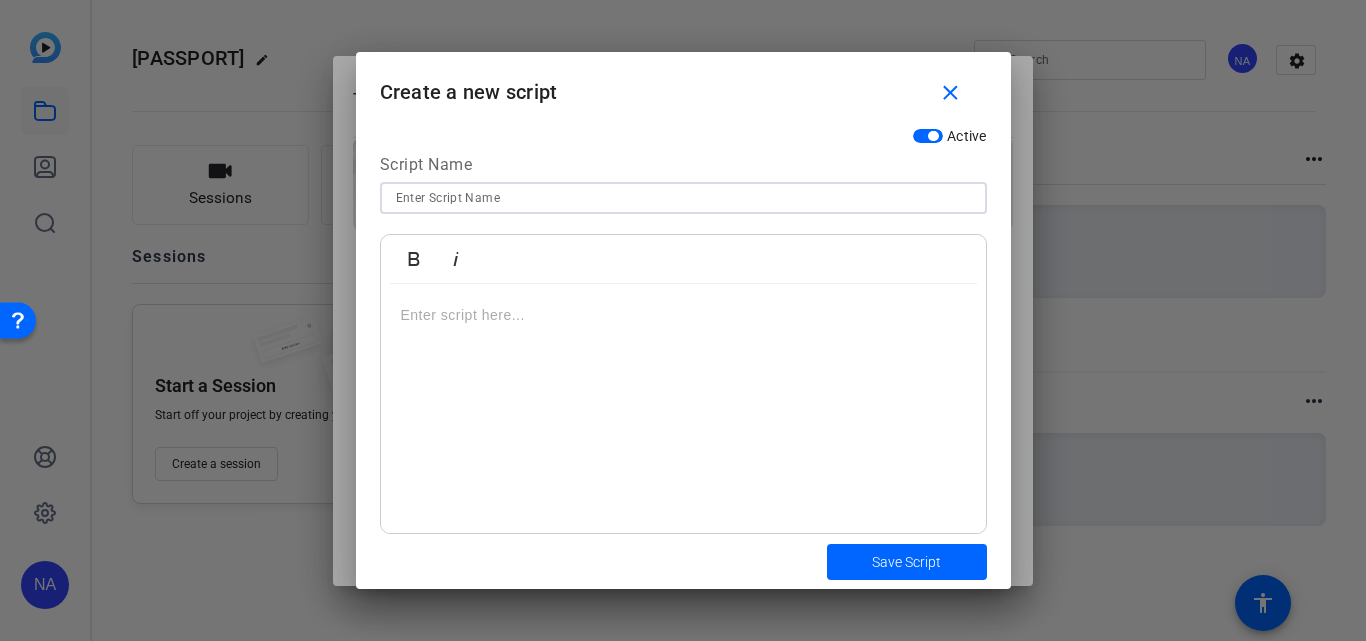 click at bounding box center [683, 409] 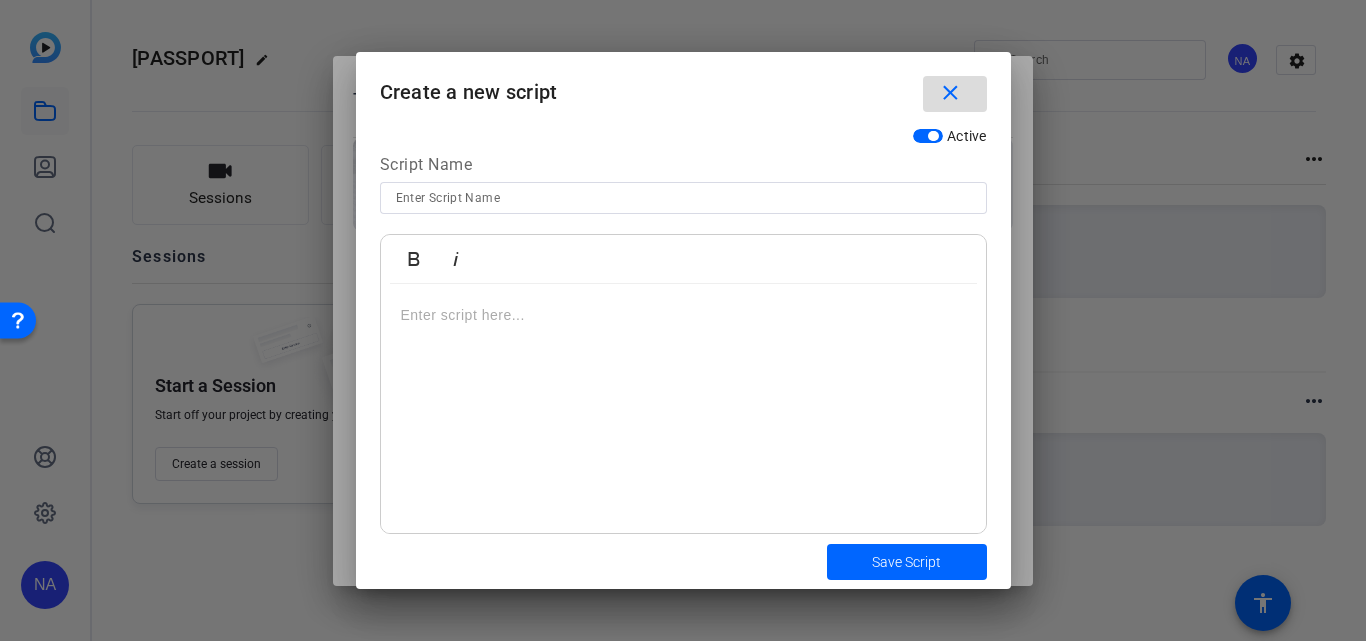 click on "close" at bounding box center [950, 93] 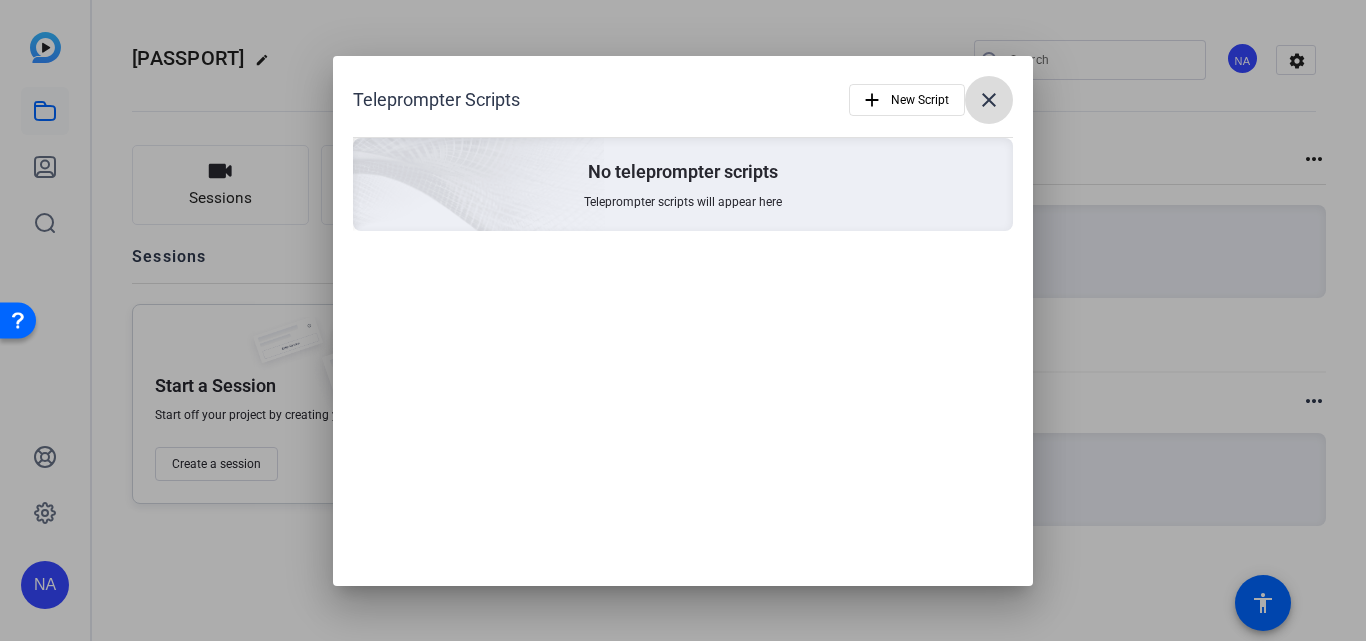 click on "close" at bounding box center [989, 100] 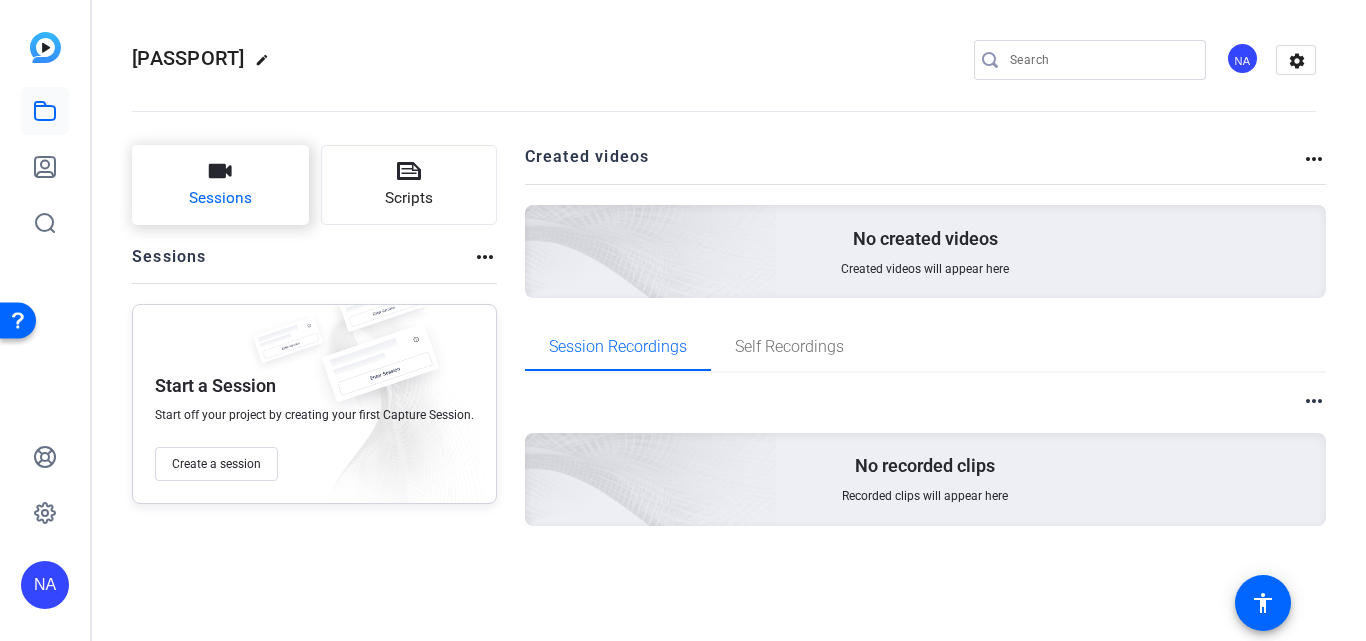 click on "Sessions" 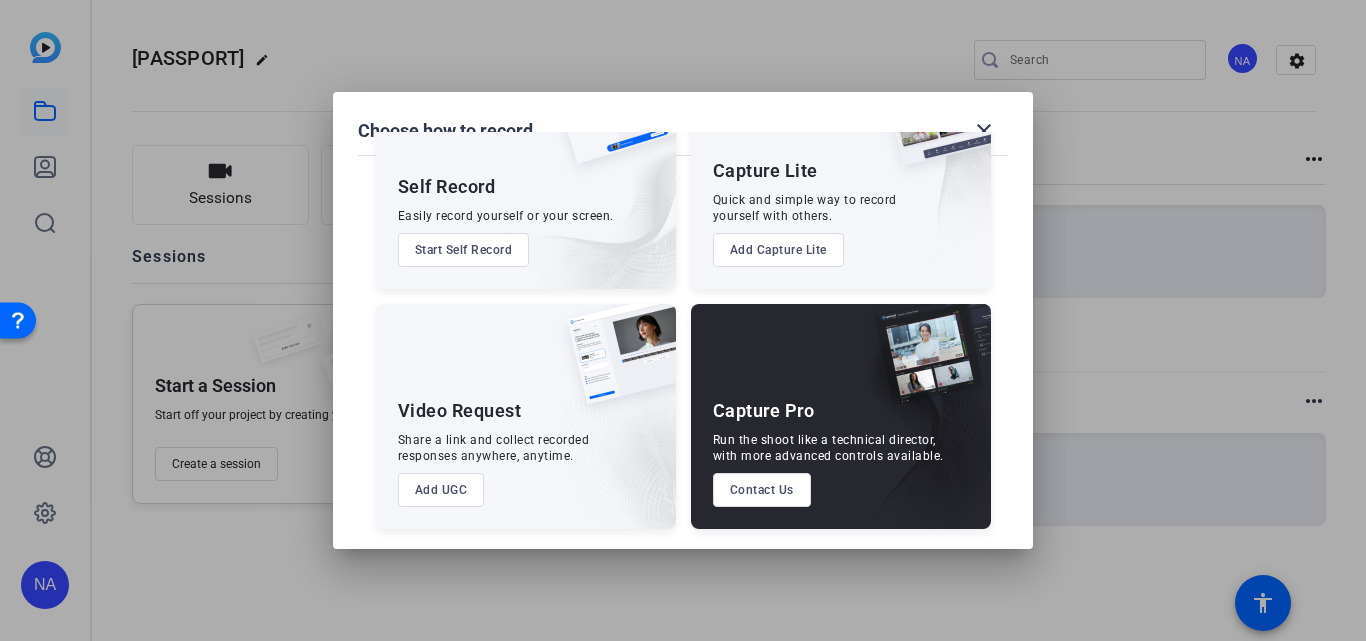 scroll, scrollTop: 0, scrollLeft: 0, axis: both 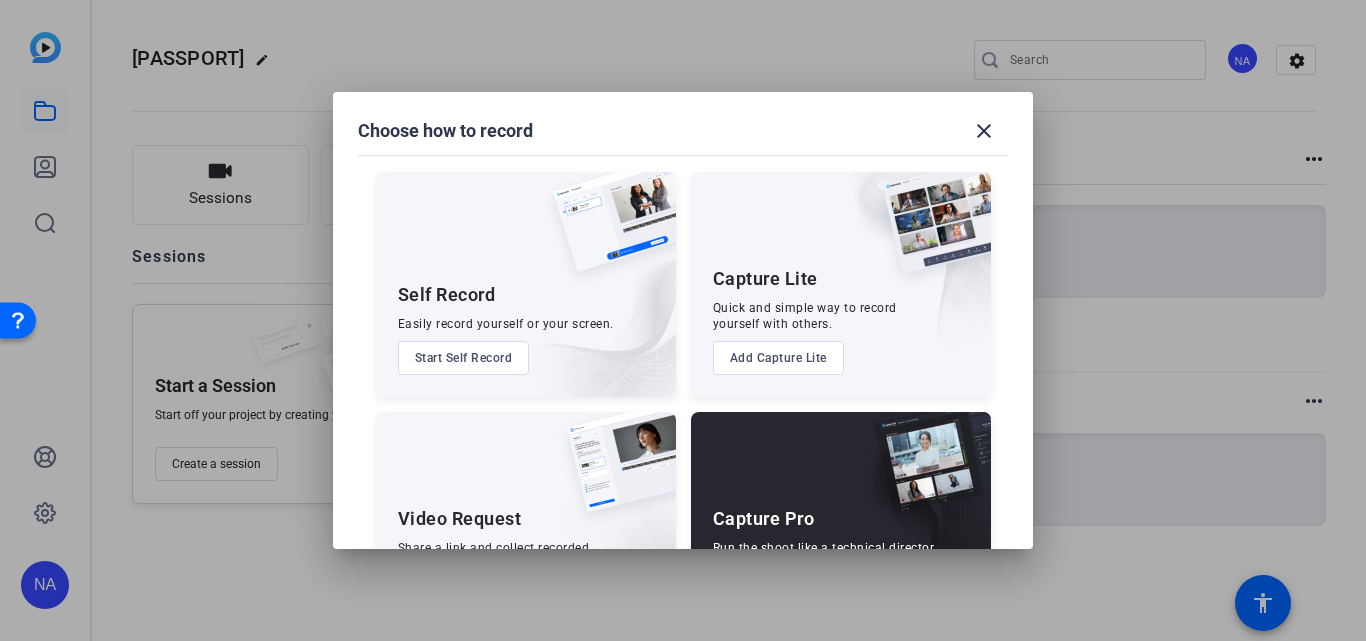 click on "Start Self Record" at bounding box center (464, 358) 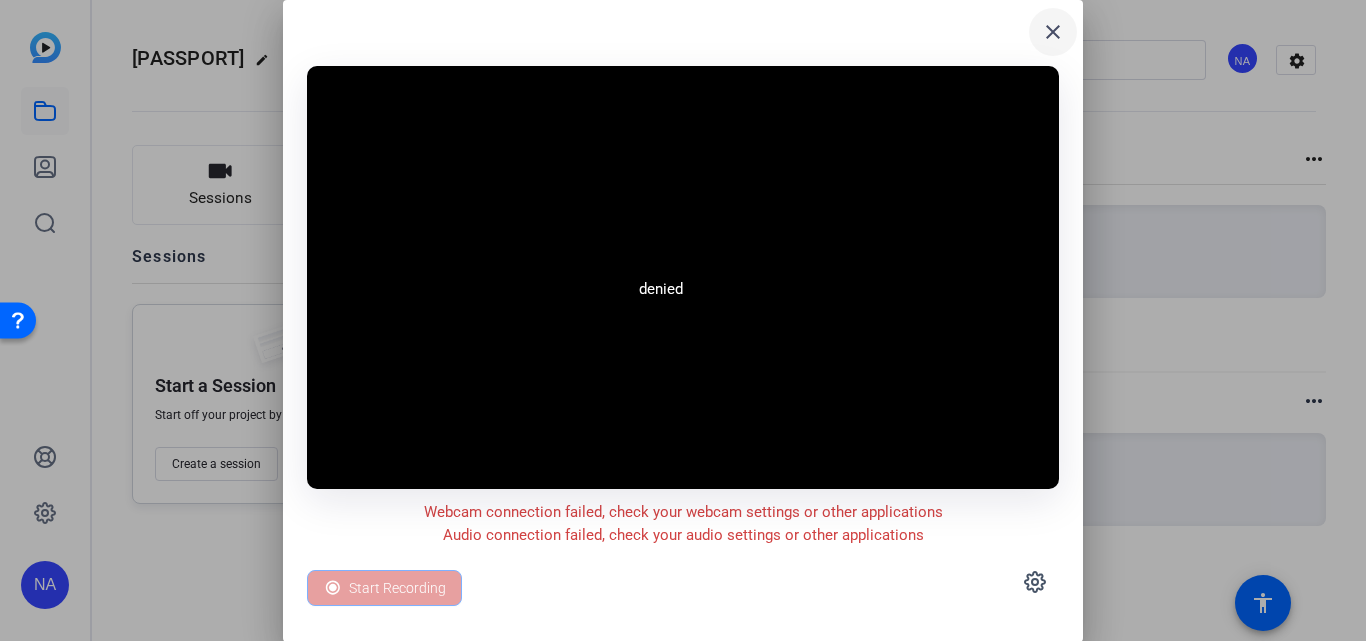 click on "close" at bounding box center (1053, 32) 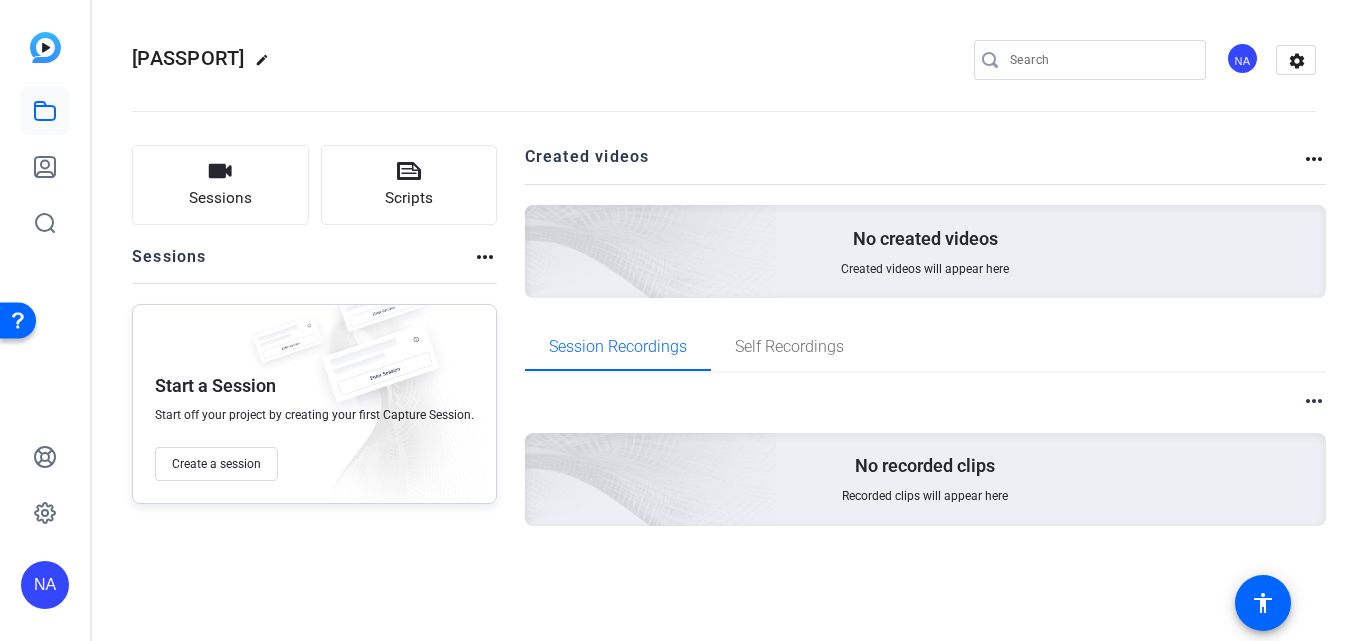 click on "No recorded clips Recorded clips will appear here" at bounding box center (926, 479) 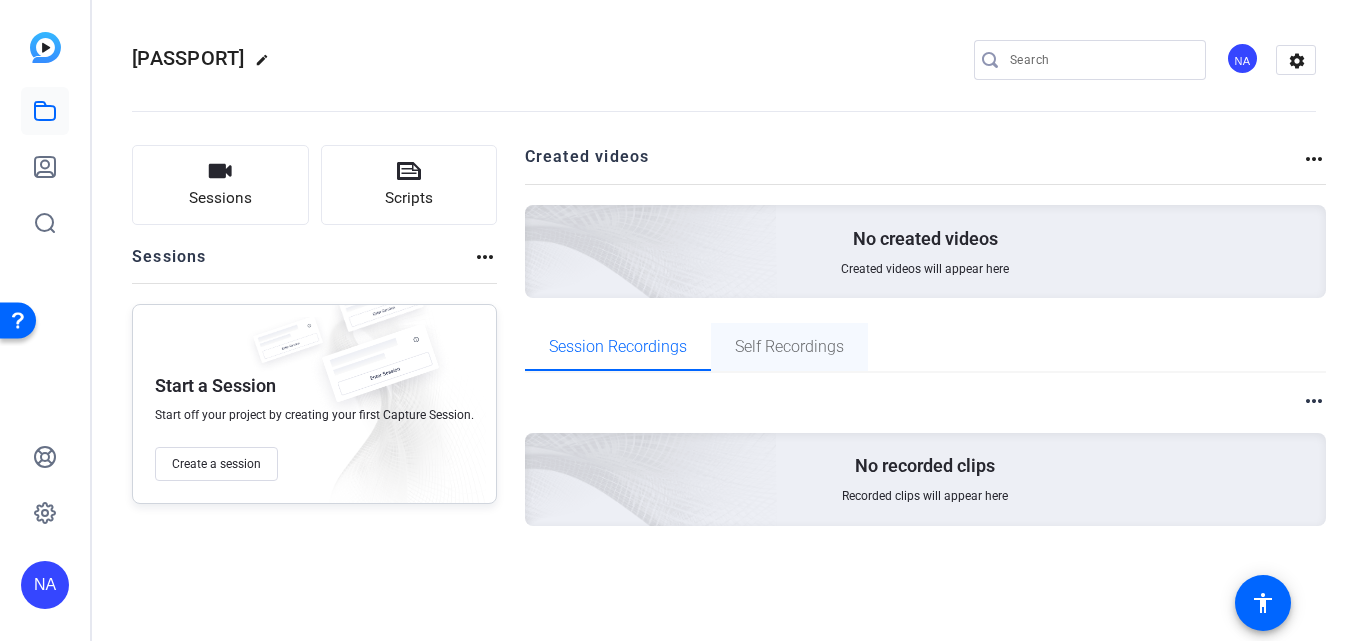 click on "Self Recordings" at bounding box center (789, 347) 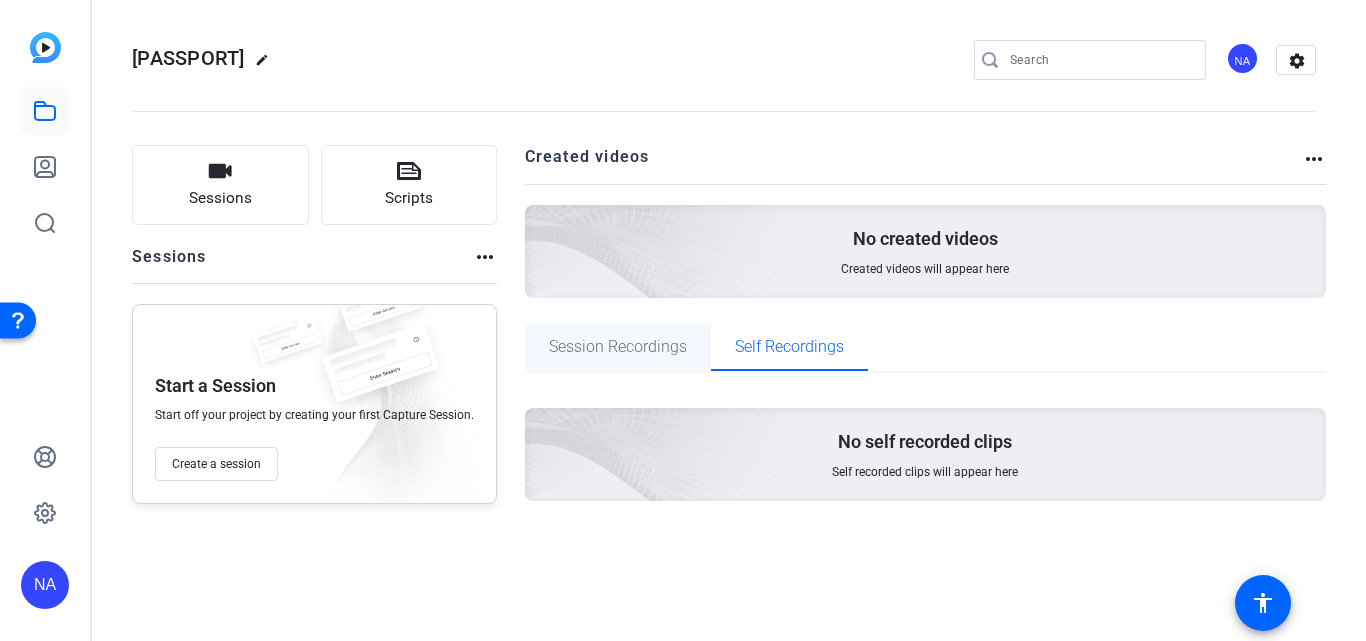 click on "Session Recordings" at bounding box center [618, 347] 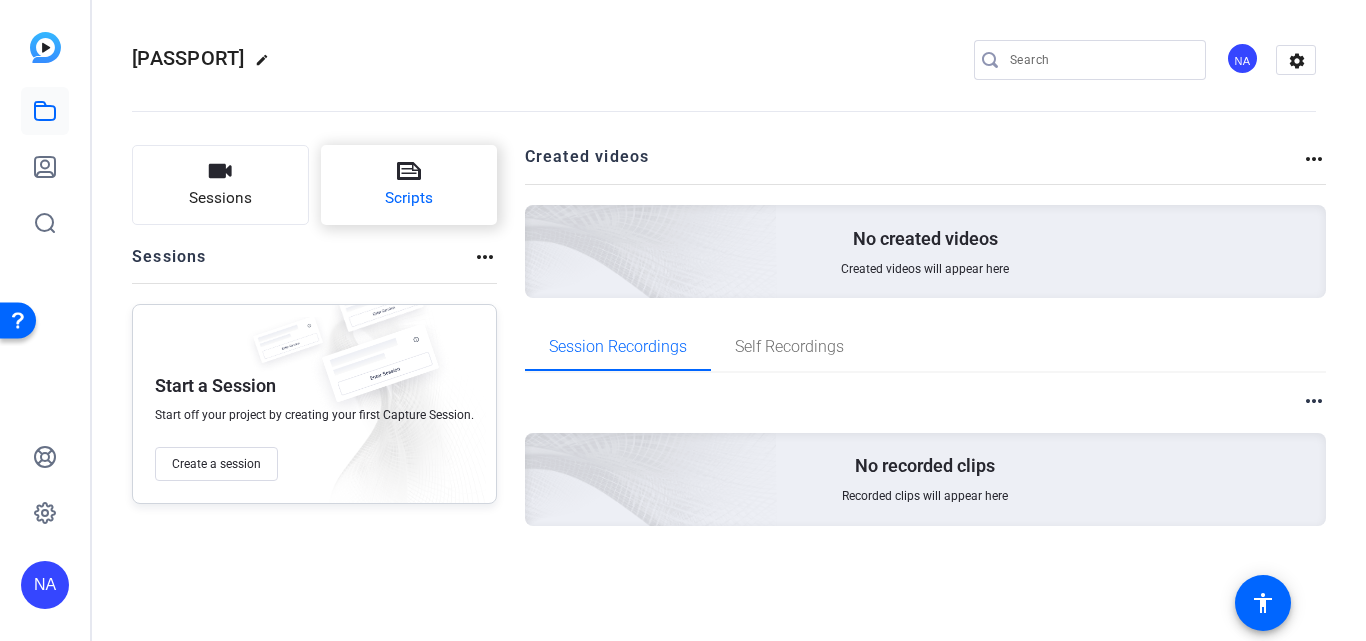 click on "Scripts" 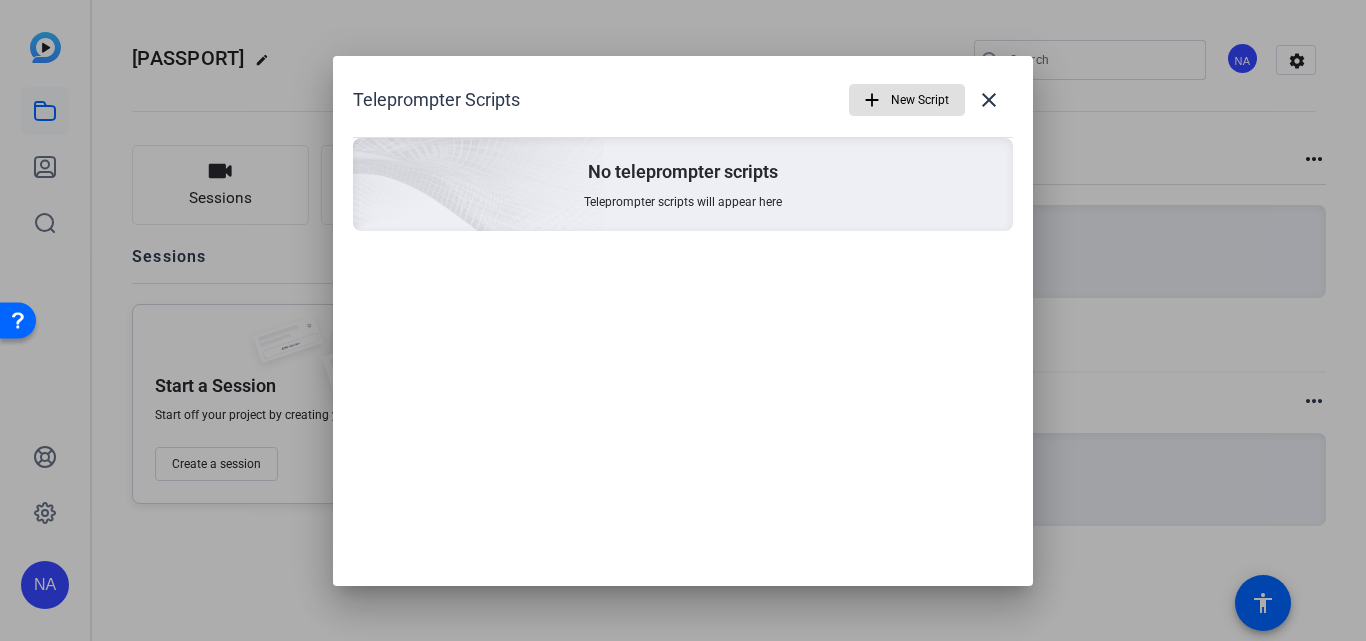 click on "New Script" at bounding box center (920, 100) 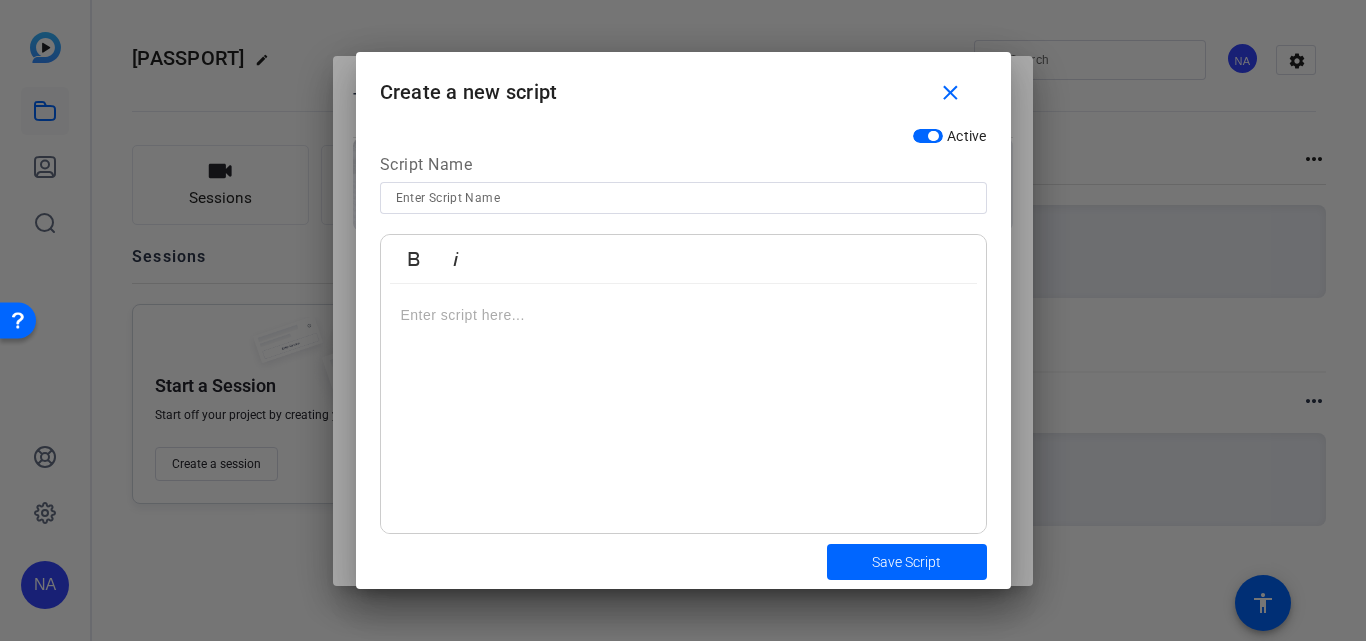 click at bounding box center (683, 409) 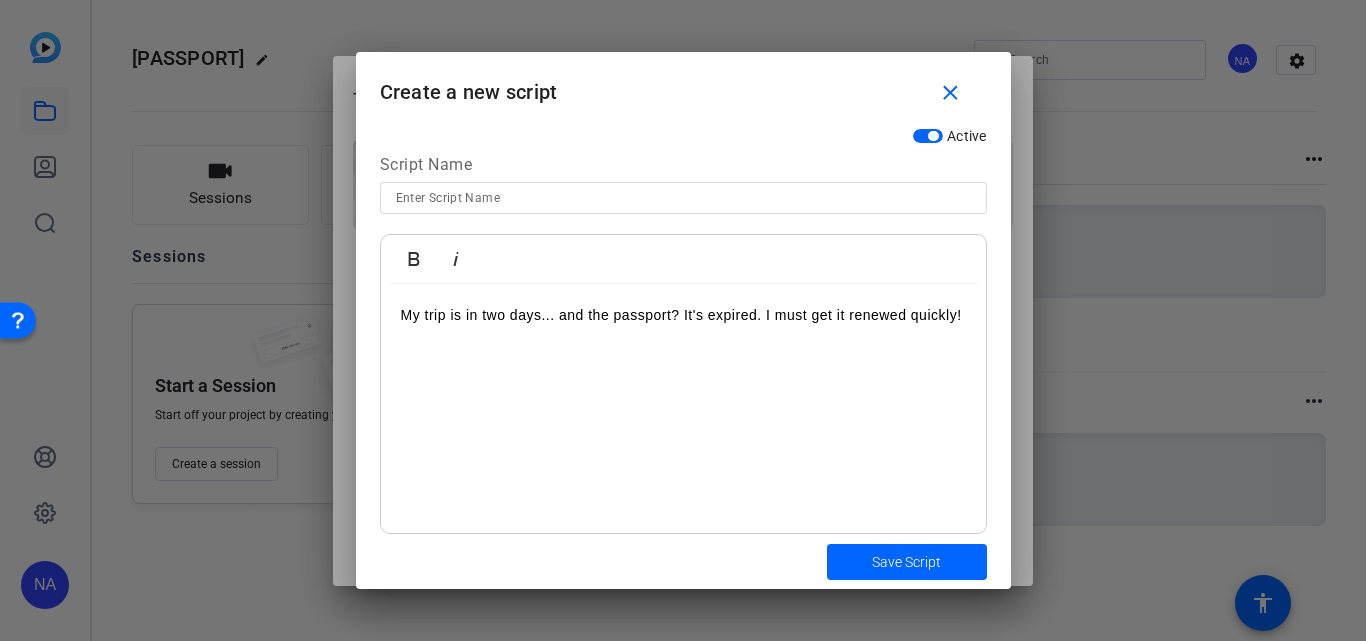 scroll, scrollTop: 365, scrollLeft: -3, axis: both 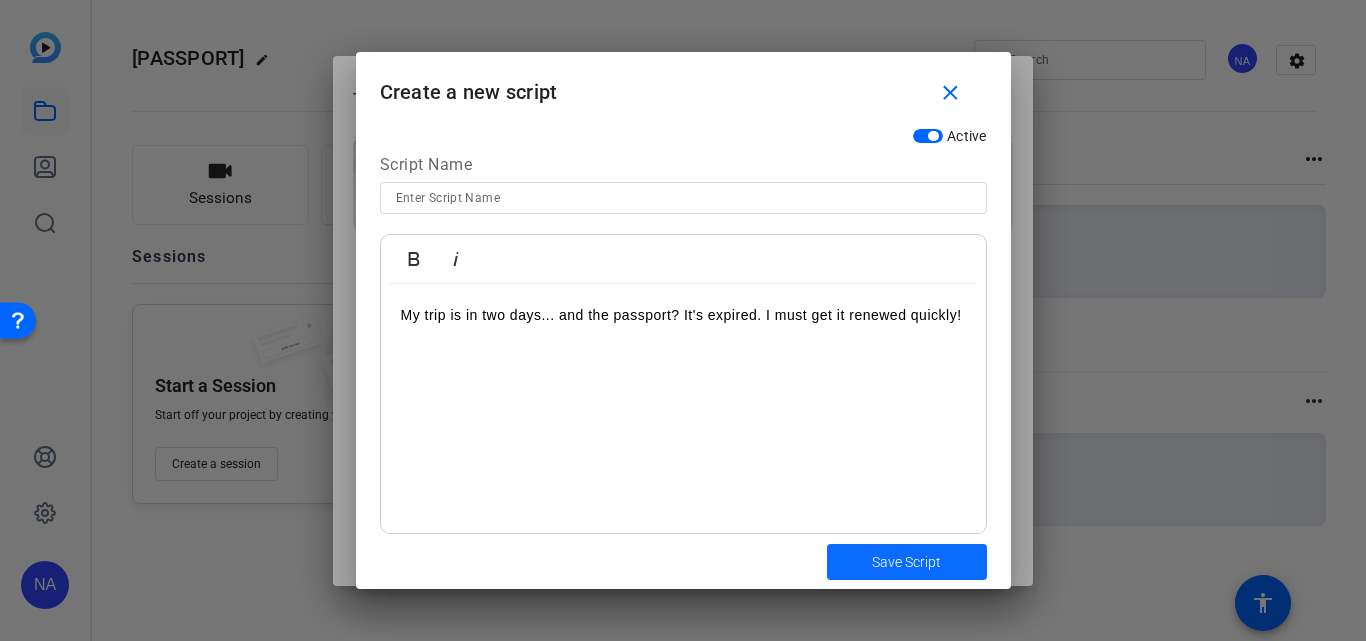 click at bounding box center (907, 562) 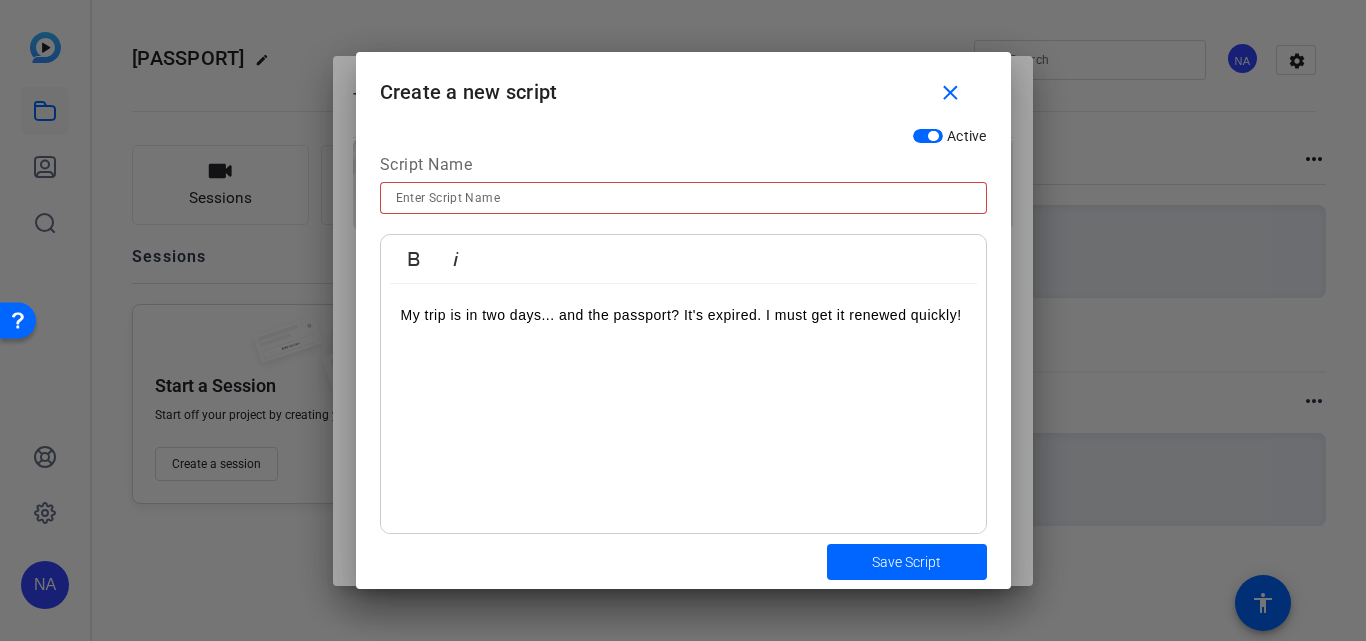 click at bounding box center (683, 198) 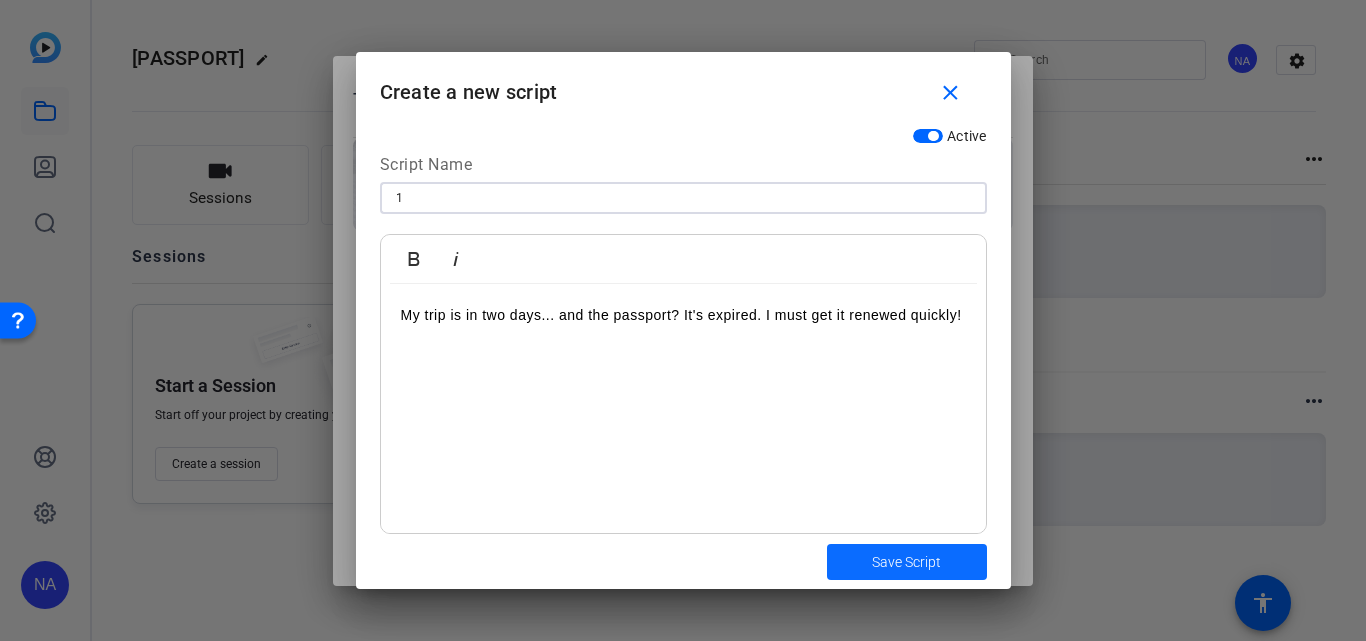 type on "1" 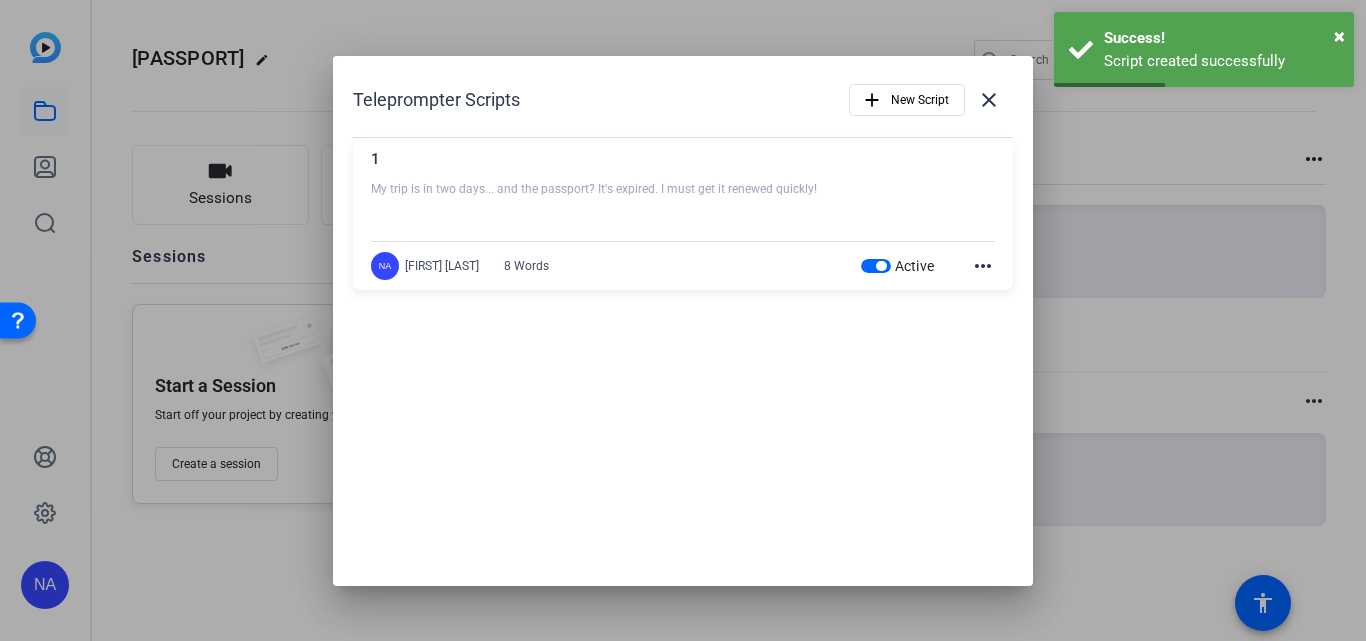click on "more_horiz" 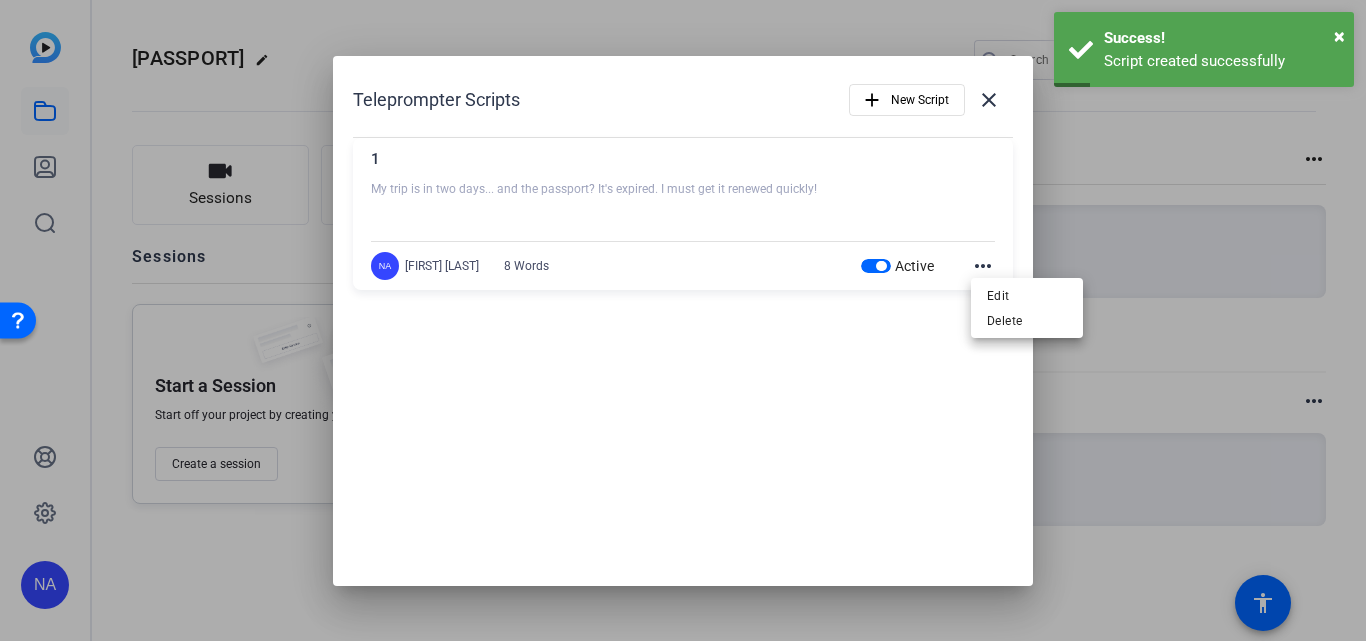 click at bounding box center (683, 320) 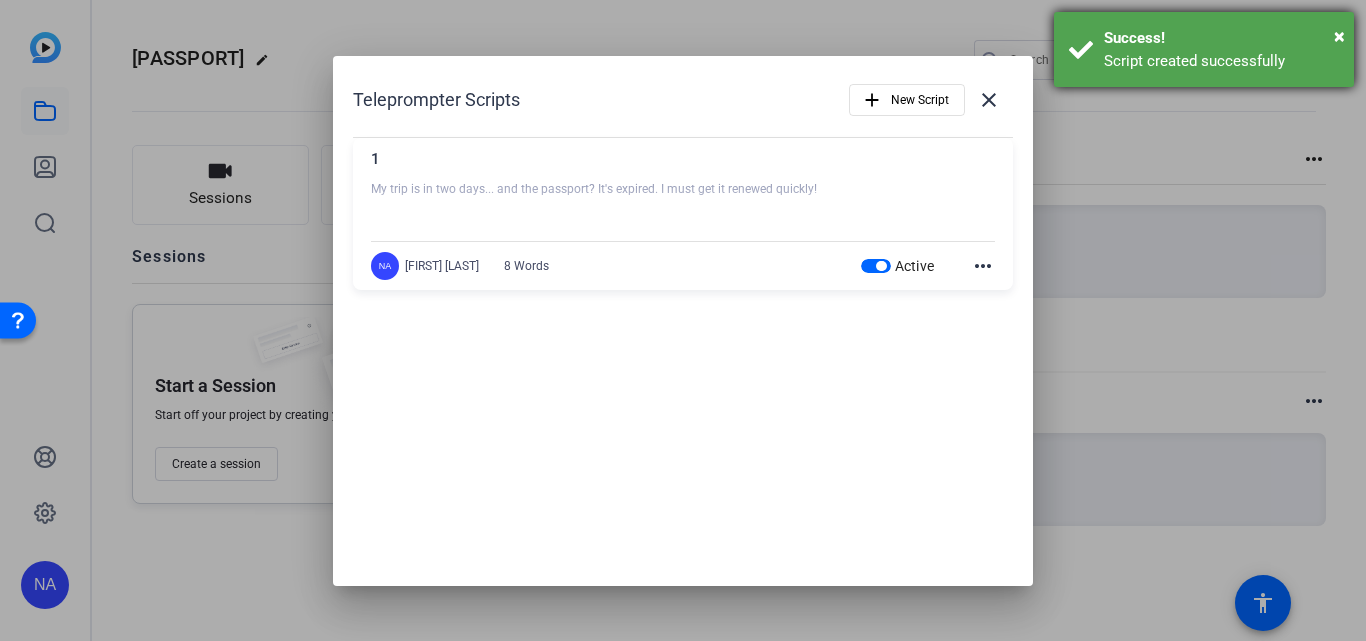click on "Success!" at bounding box center [1221, 38] 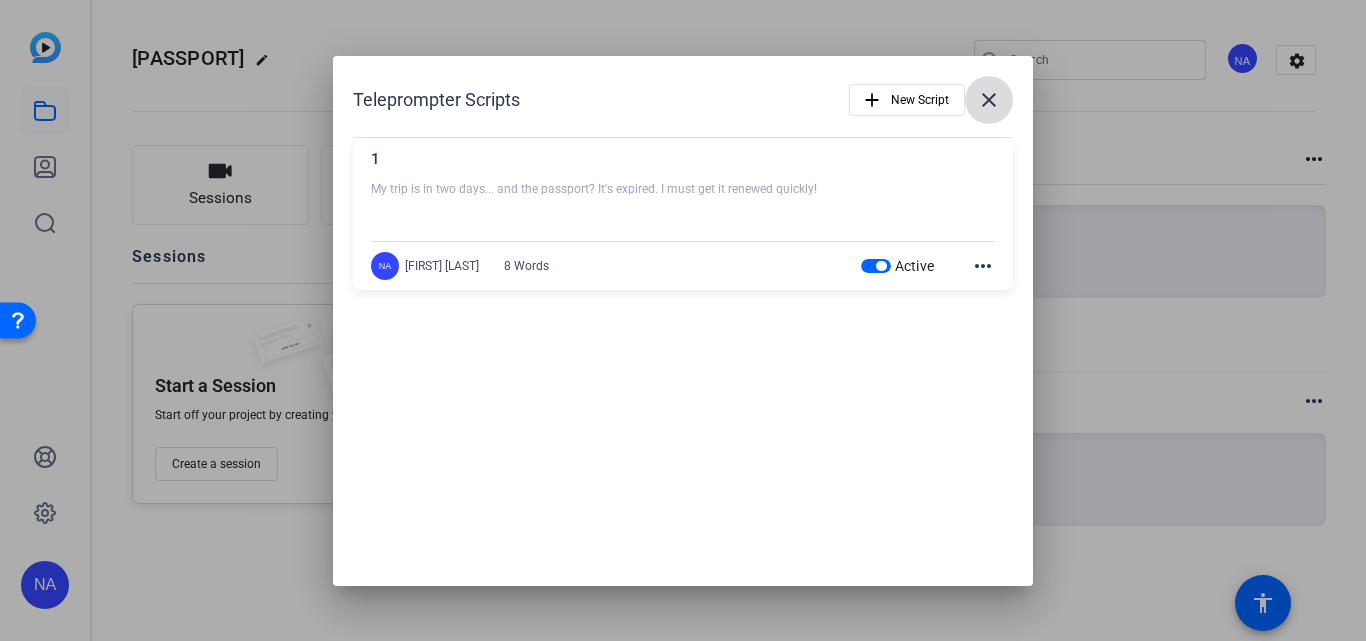 click at bounding box center [989, 100] 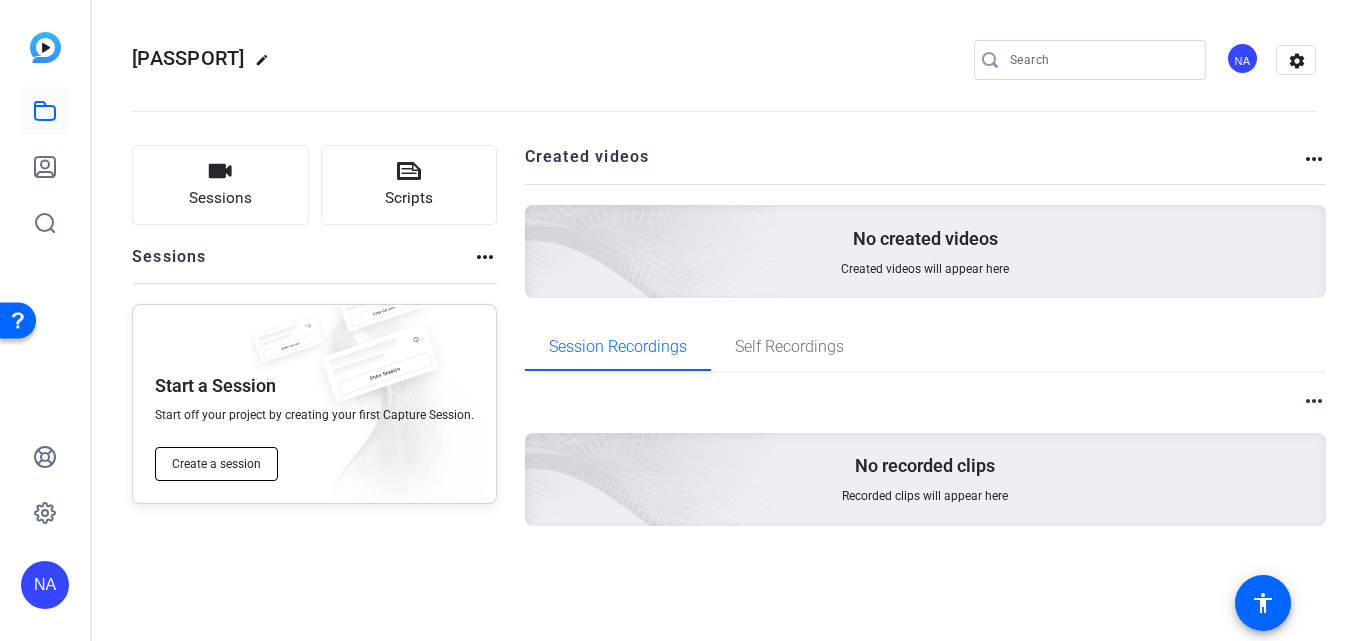 click on "Create a session" 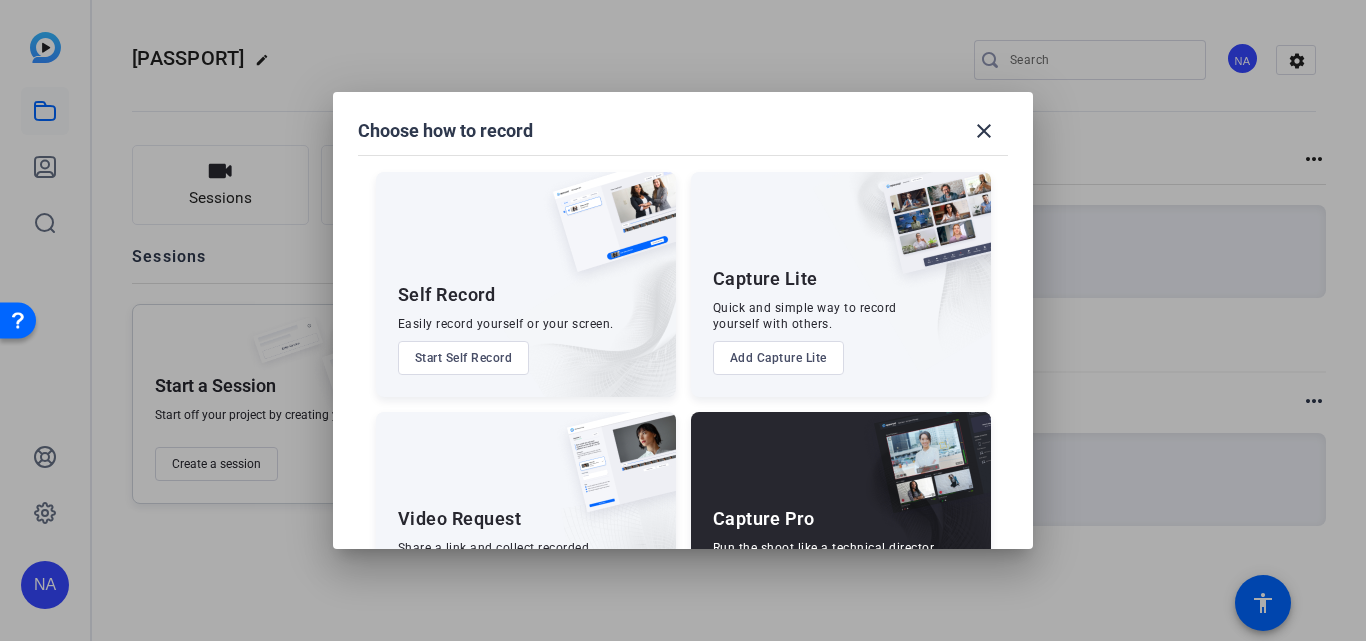 scroll, scrollTop: 108, scrollLeft: 0, axis: vertical 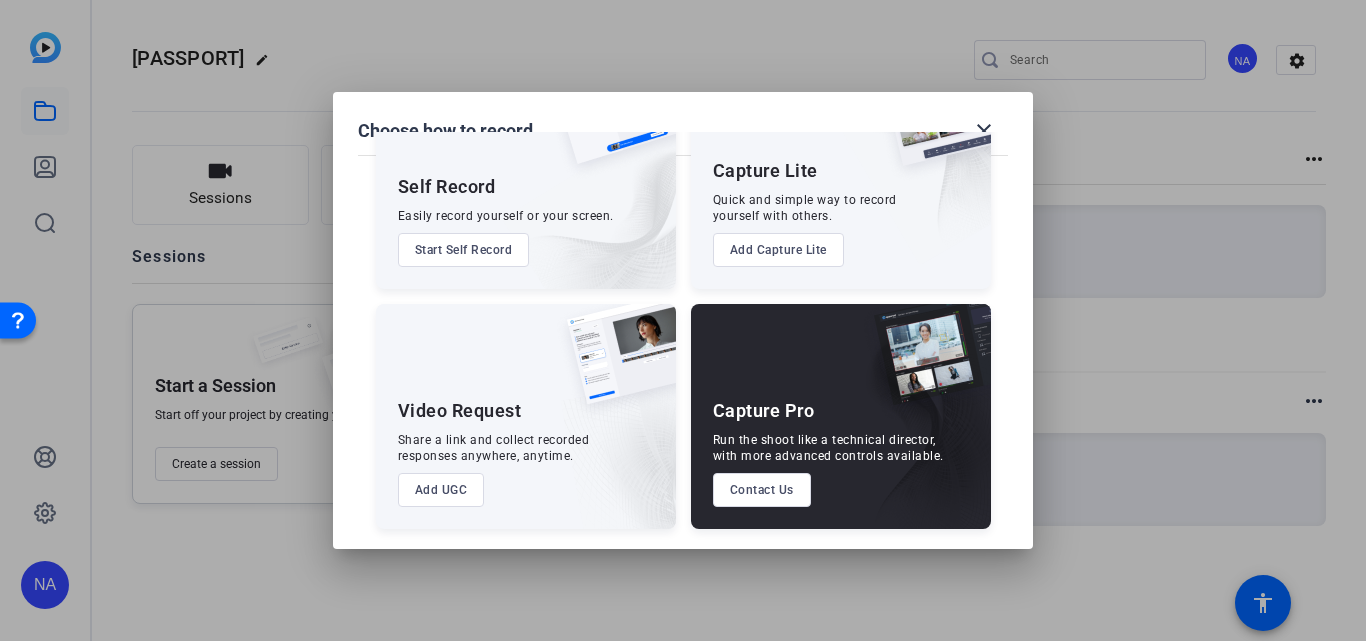 type 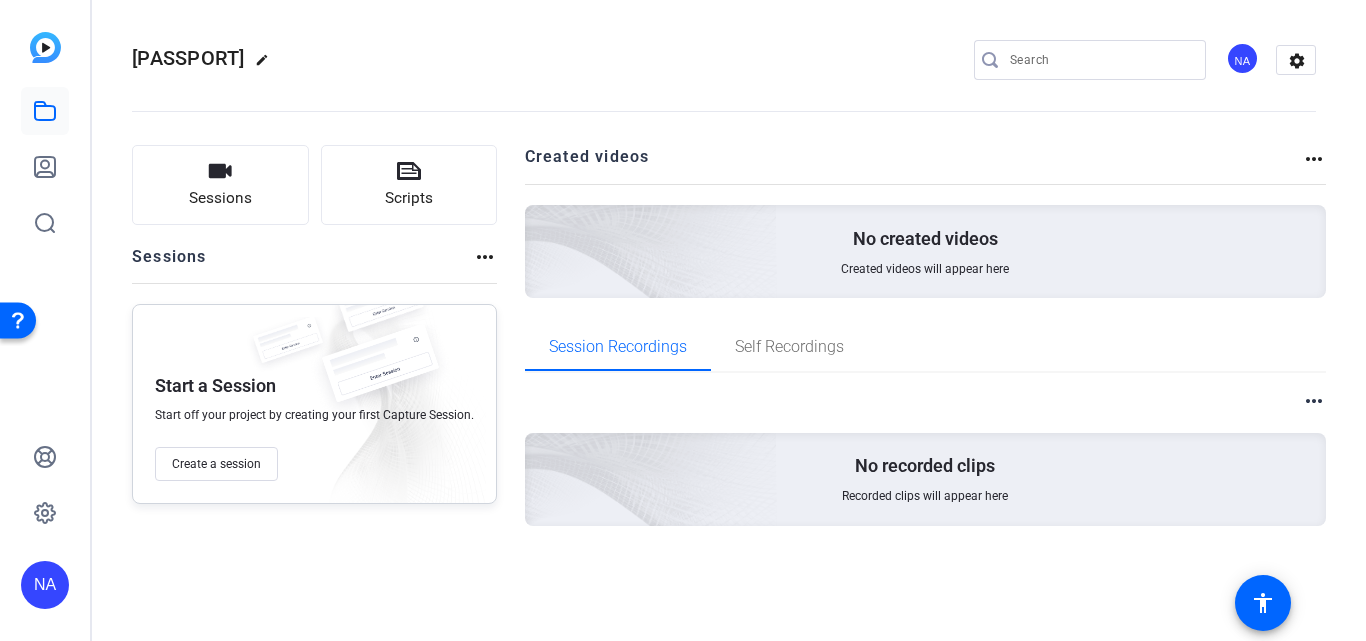 click on "No recorded clips Recorded clips will appear here" at bounding box center [926, 479] 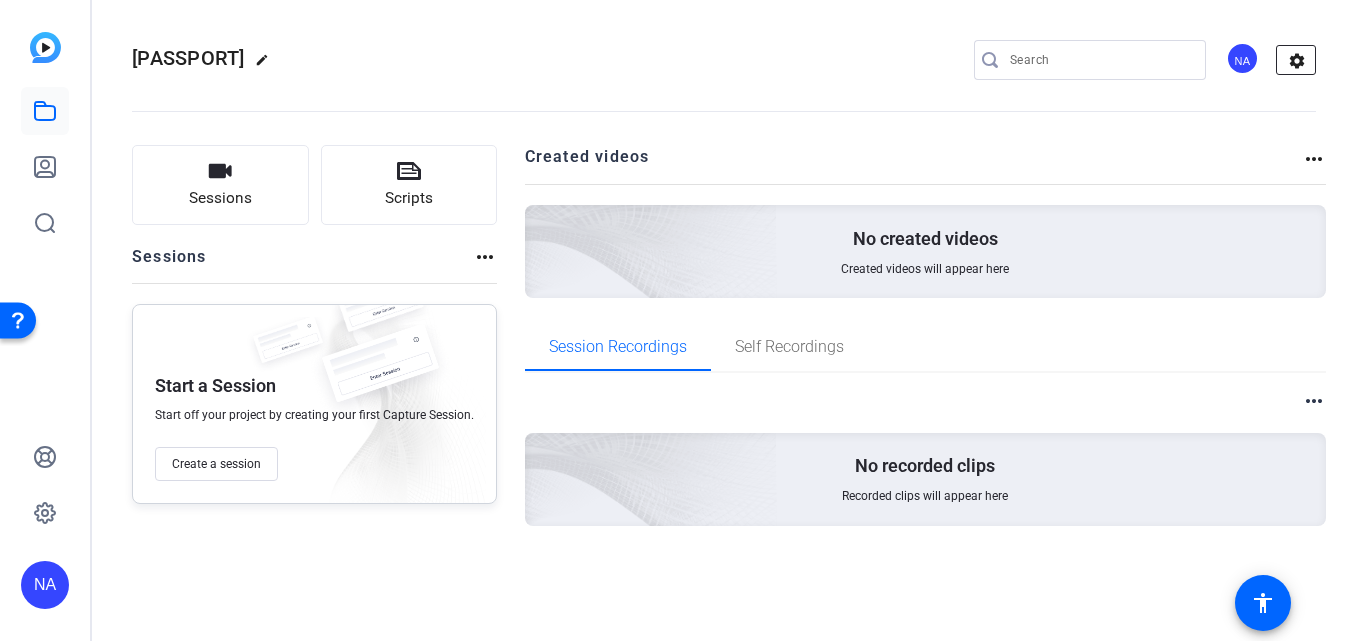 click on "settings" 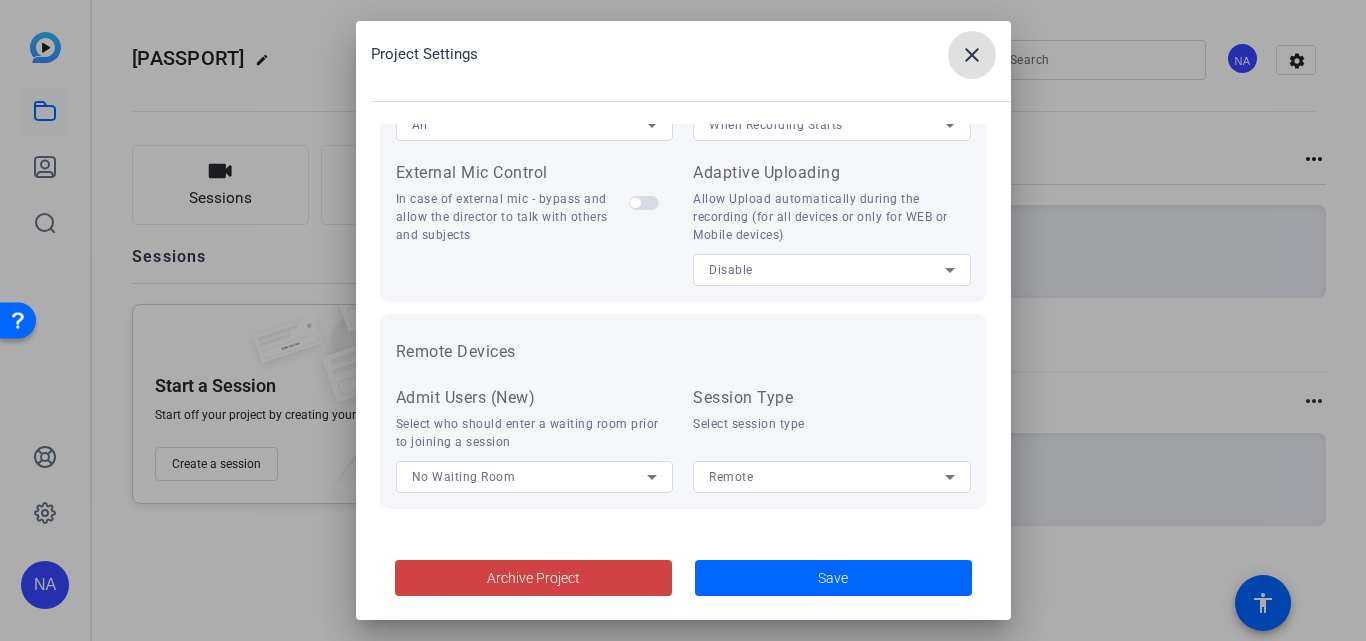 scroll, scrollTop: 0, scrollLeft: 0, axis: both 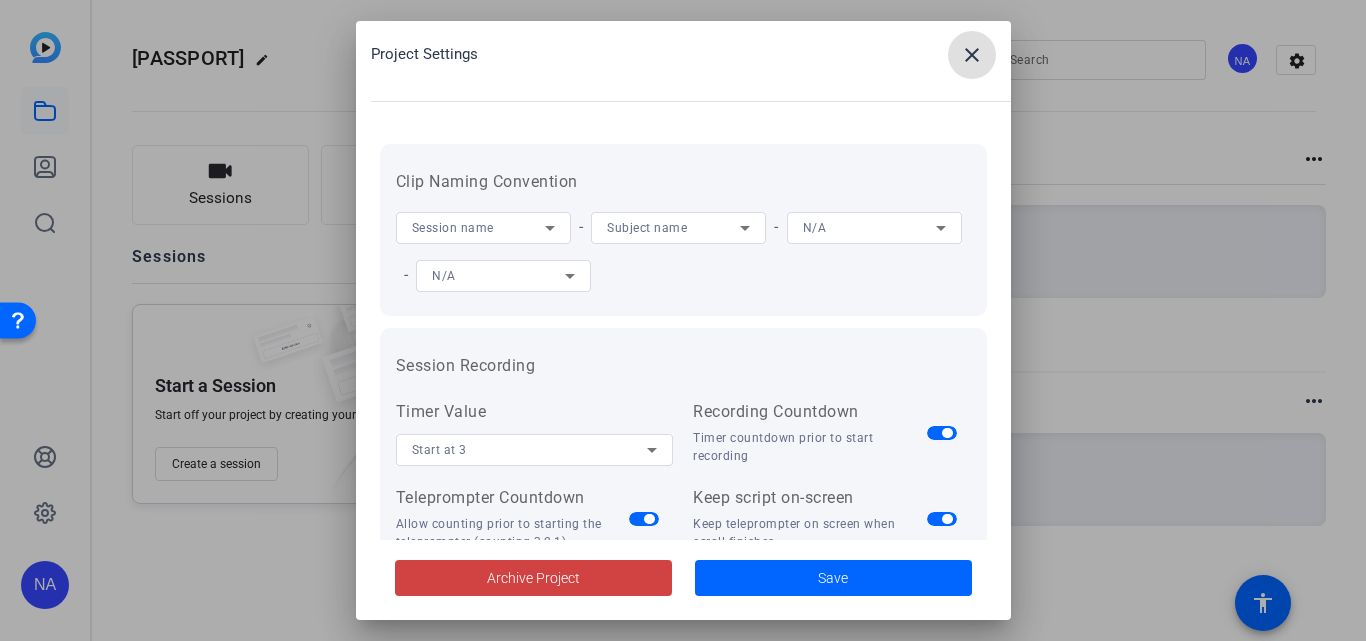type 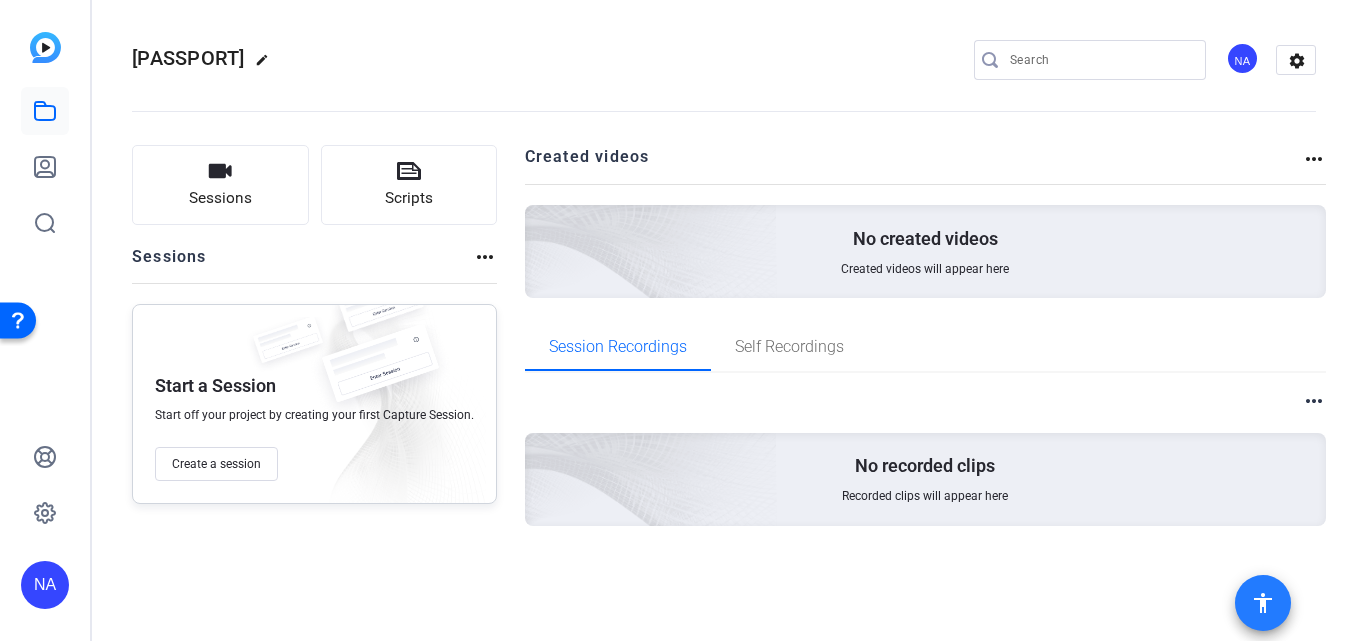 click on "accessibility" 